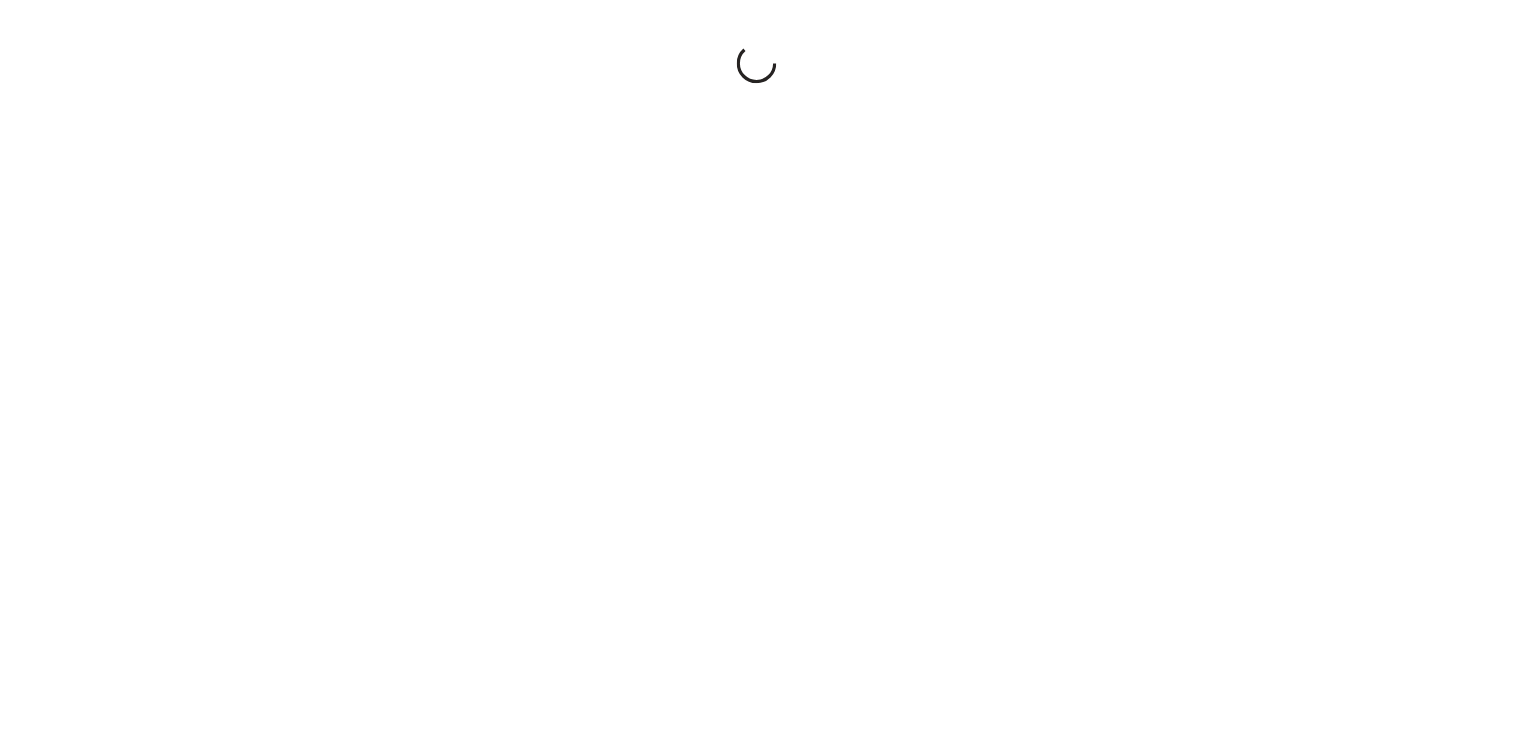 scroll, scrollTop: 0, scrollLeft: 0, axis: both 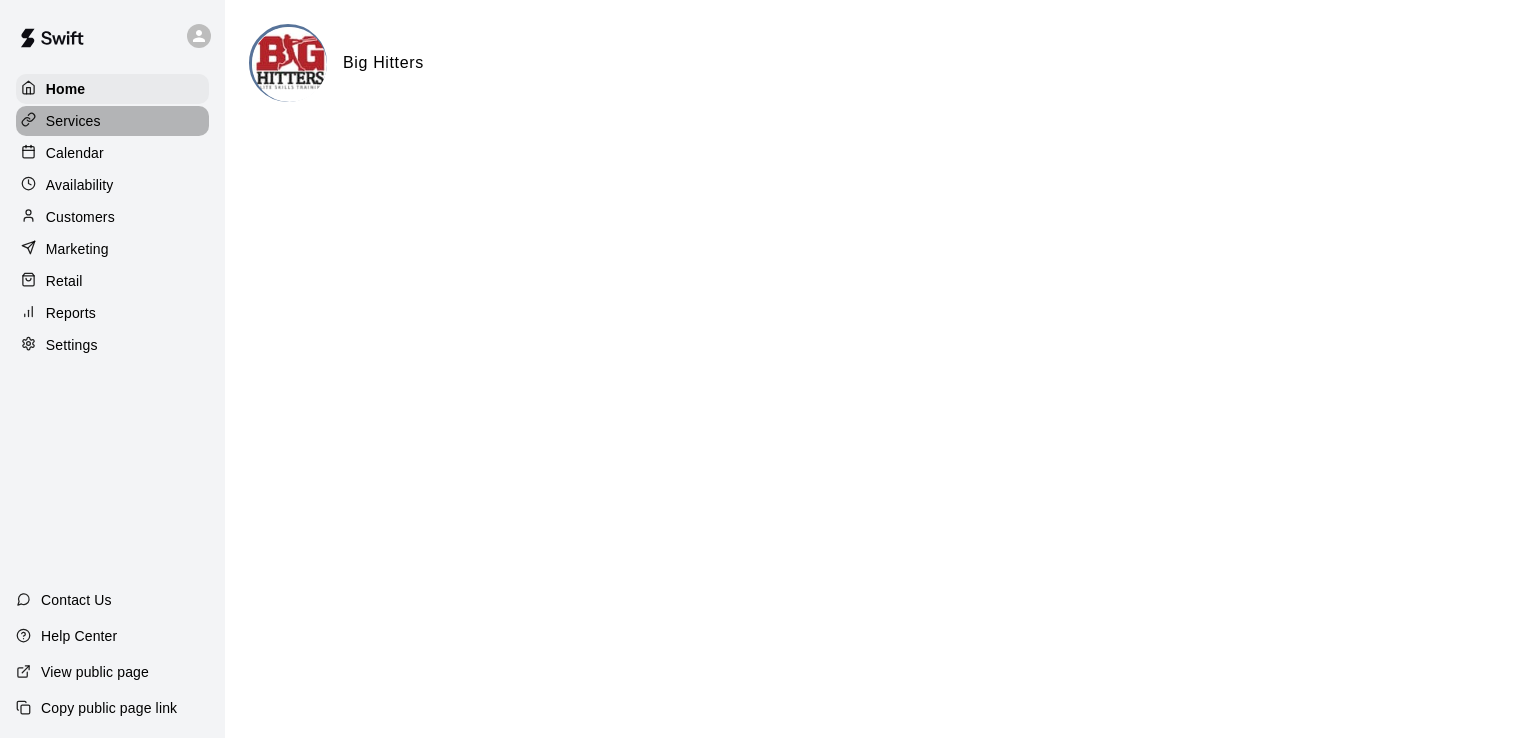 click on "Services" at bounding box center (73, 121) 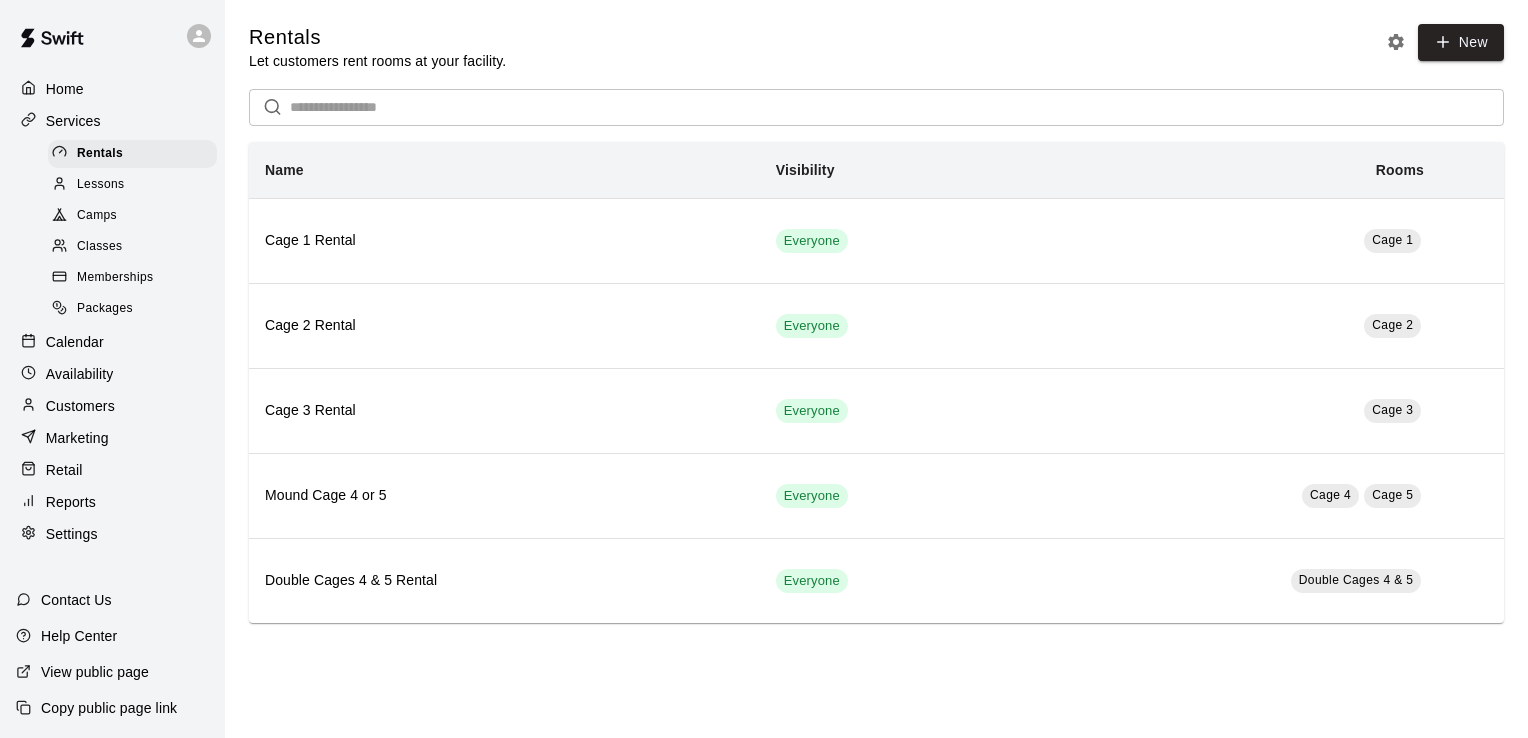 click on "Memberships" at bounding box center (132, 278) 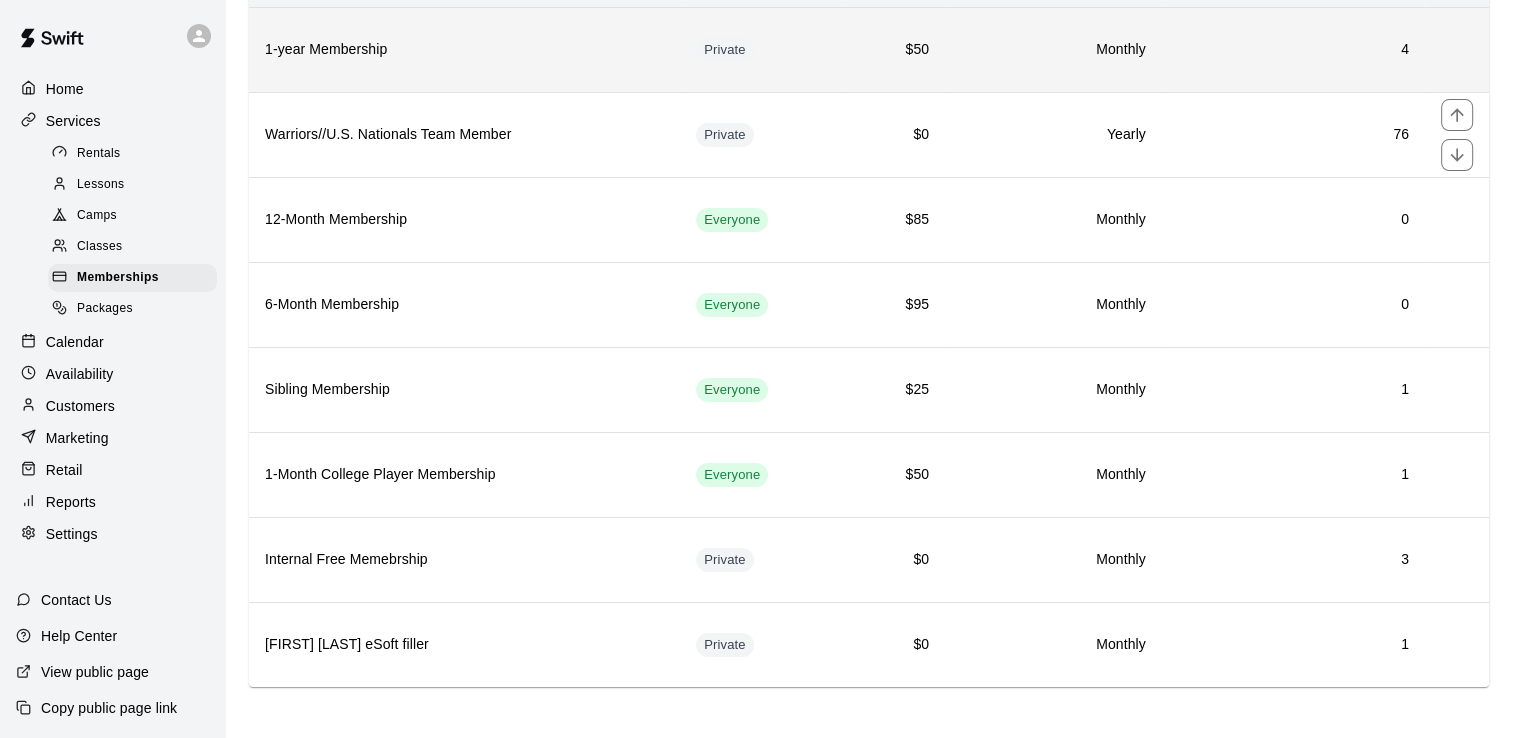 scroll, scrollTop: 0, scrollLeft: 0, axis: both 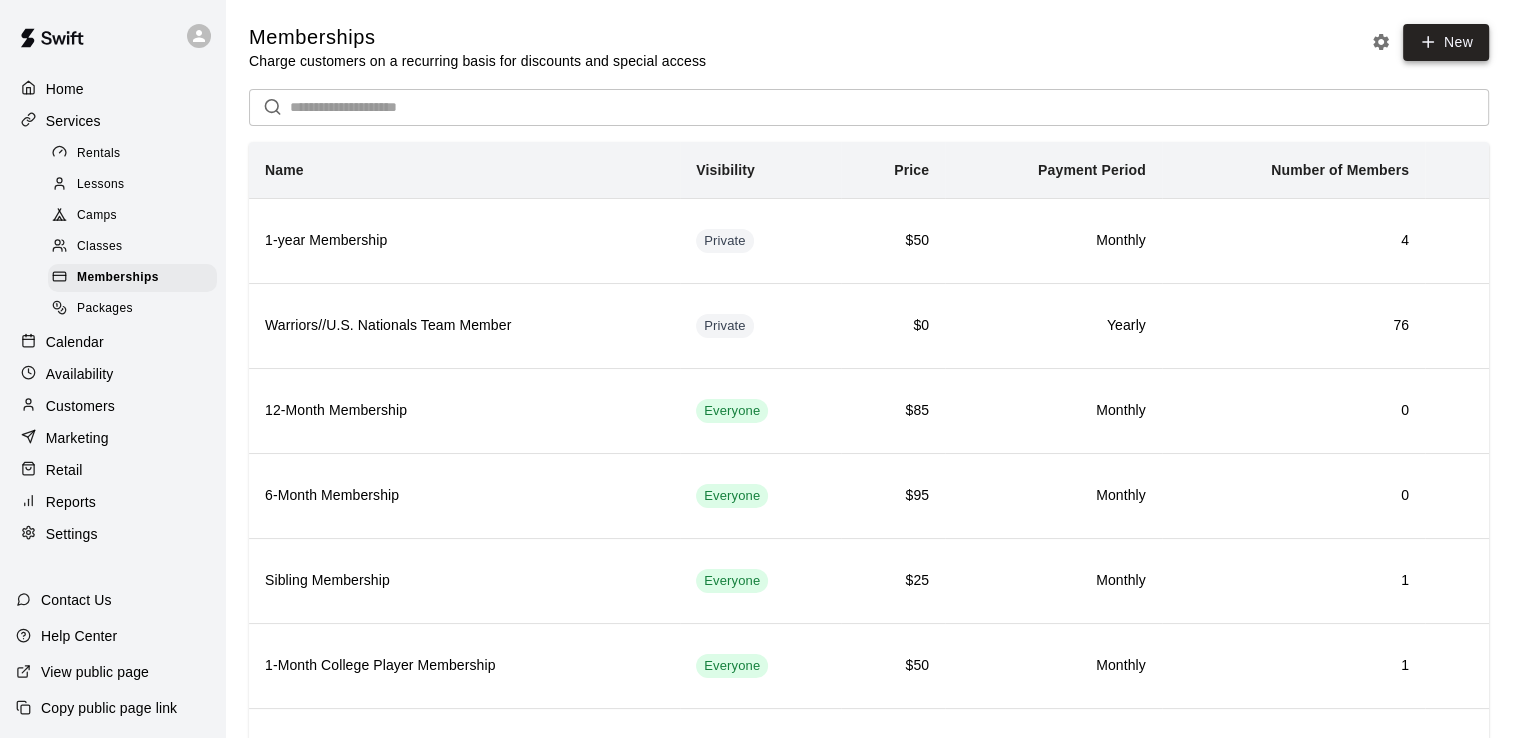 click 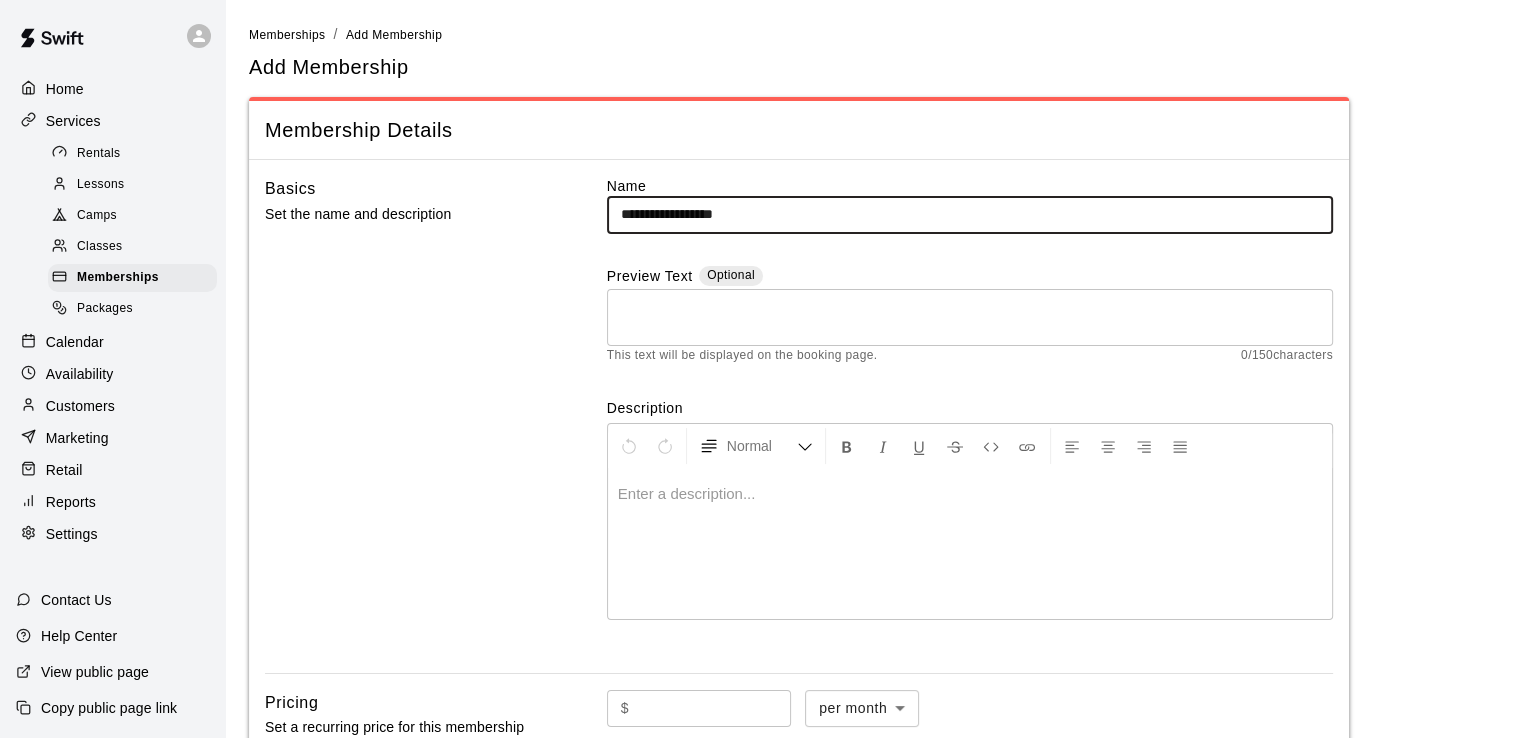 scroll, scrollTop: 32, scrollLeft: 0, axis: vertical 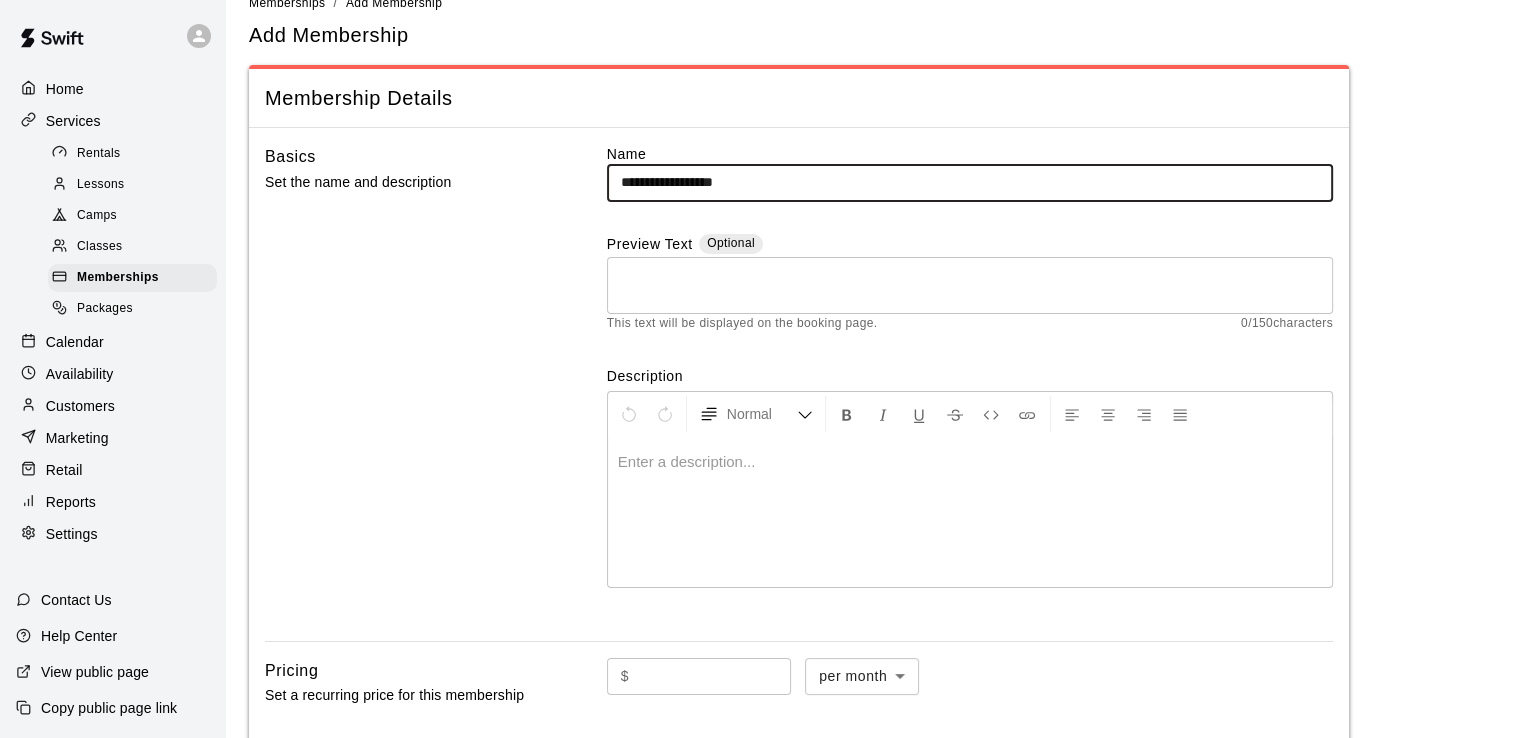 type on "**********" 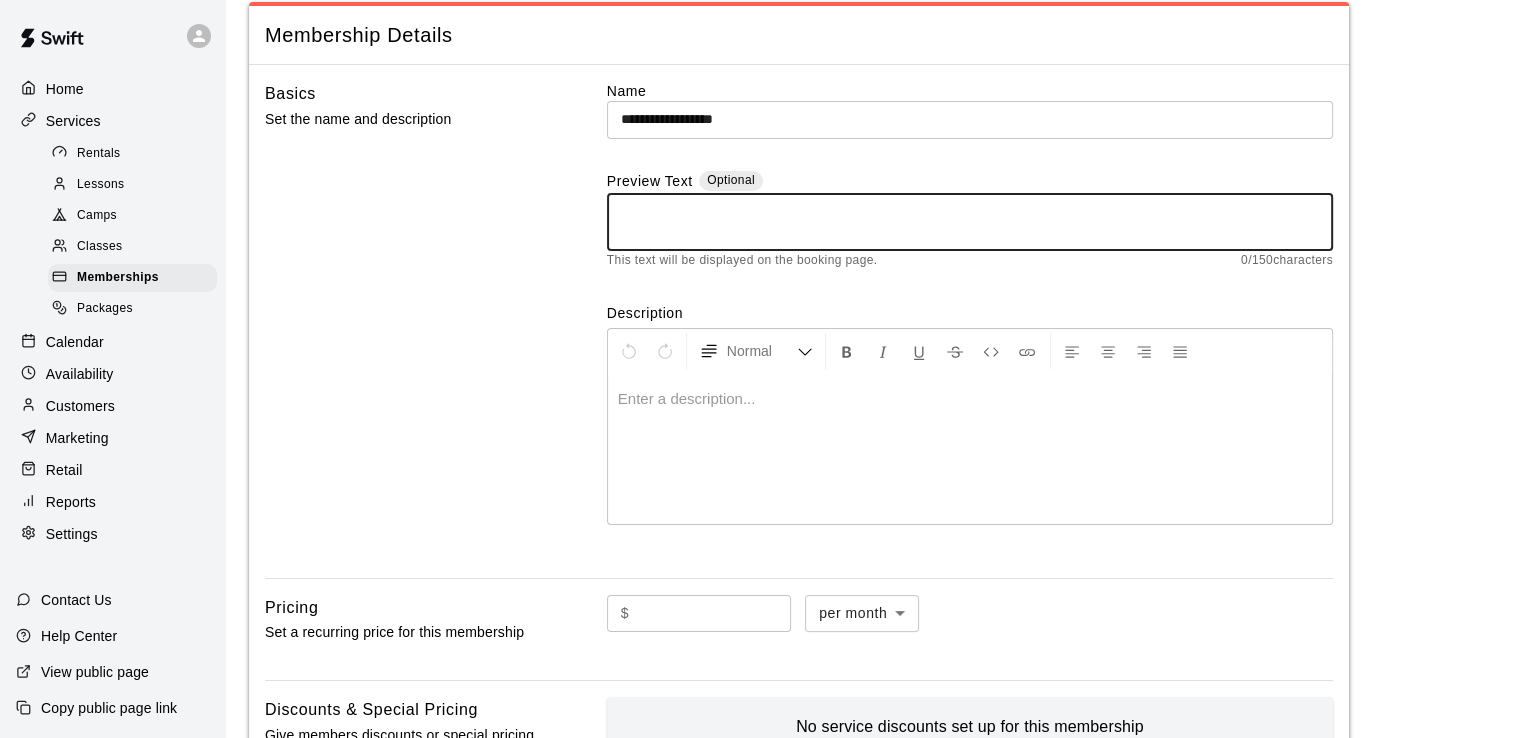 scroll, scrollTop: 96, scrollLeft: 0, axis: vertical 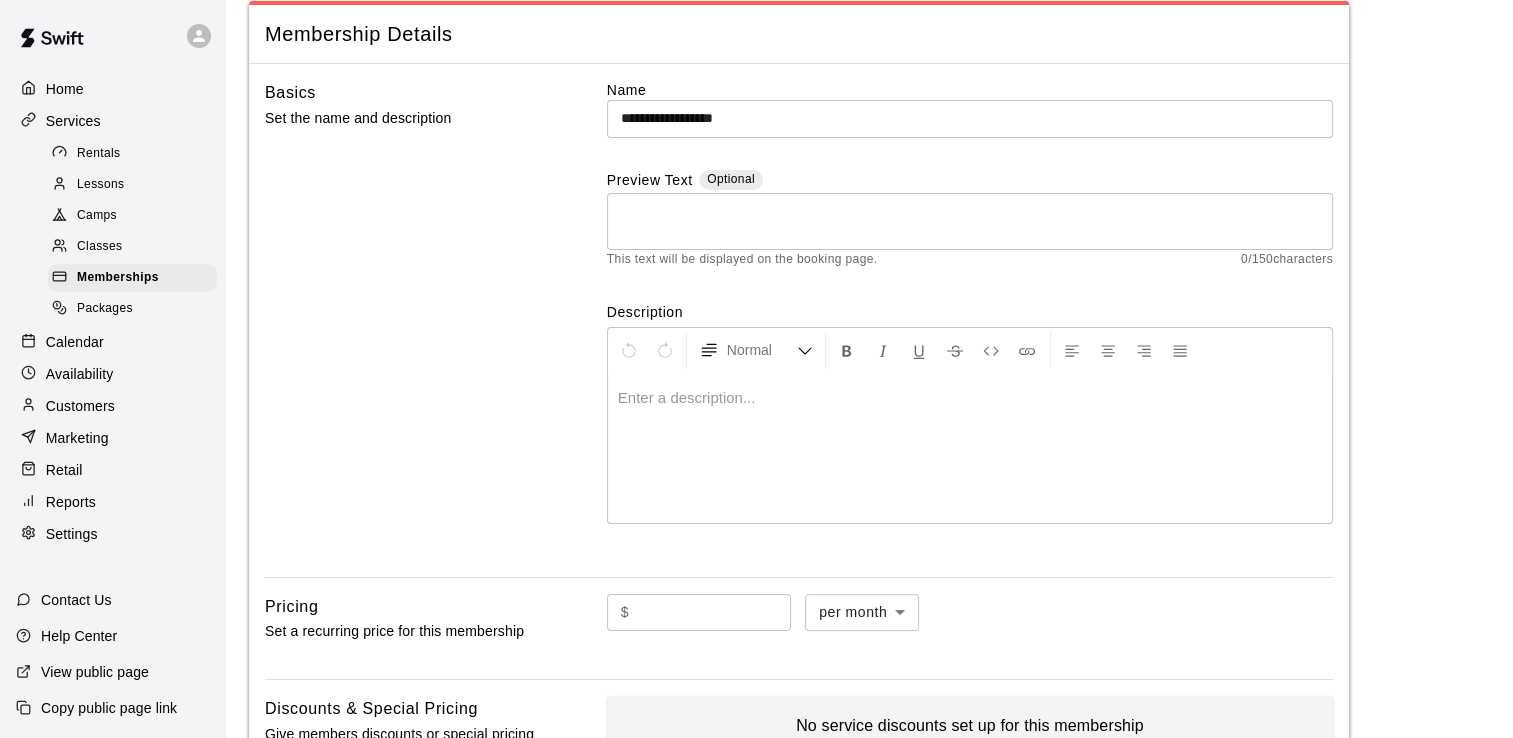click at bounding box center [970, 398] 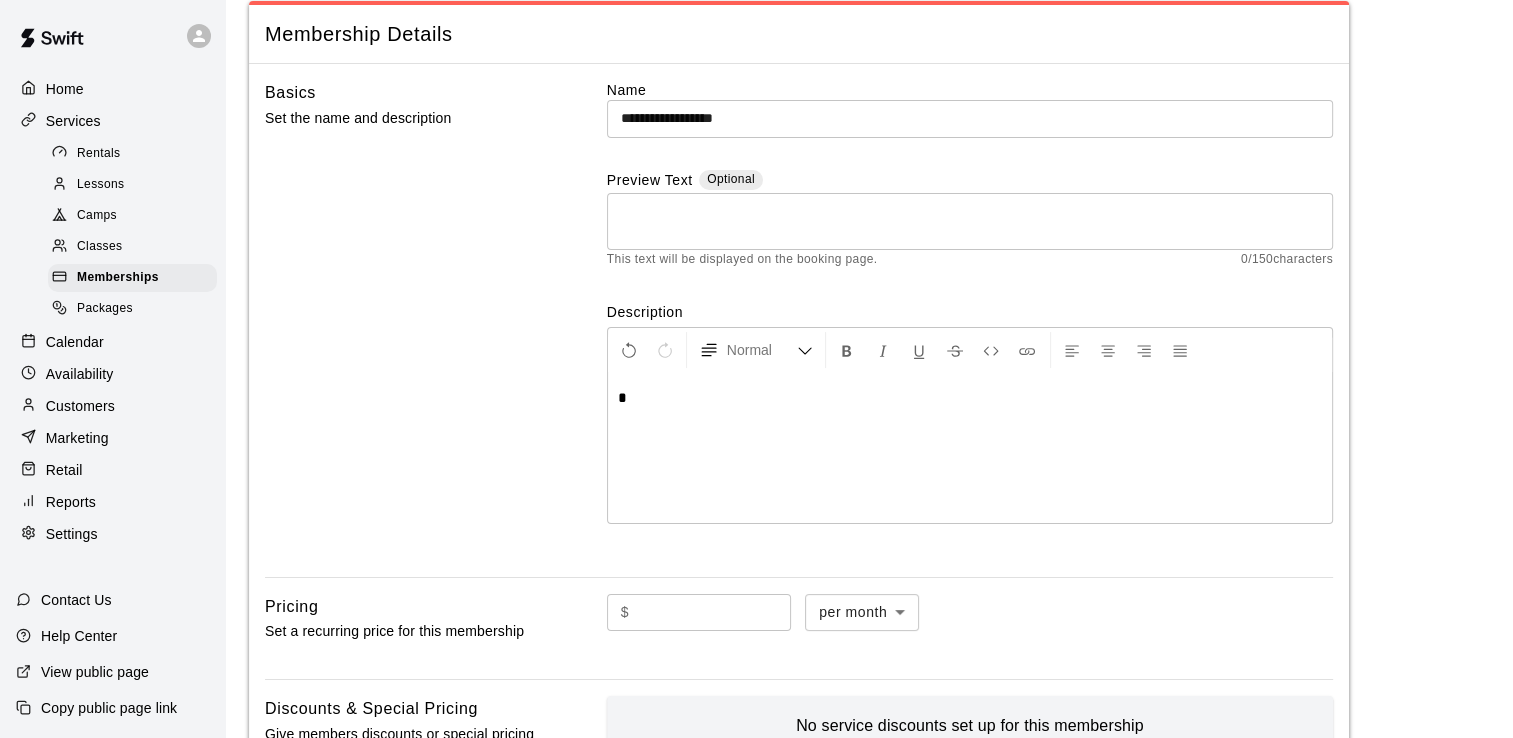 type 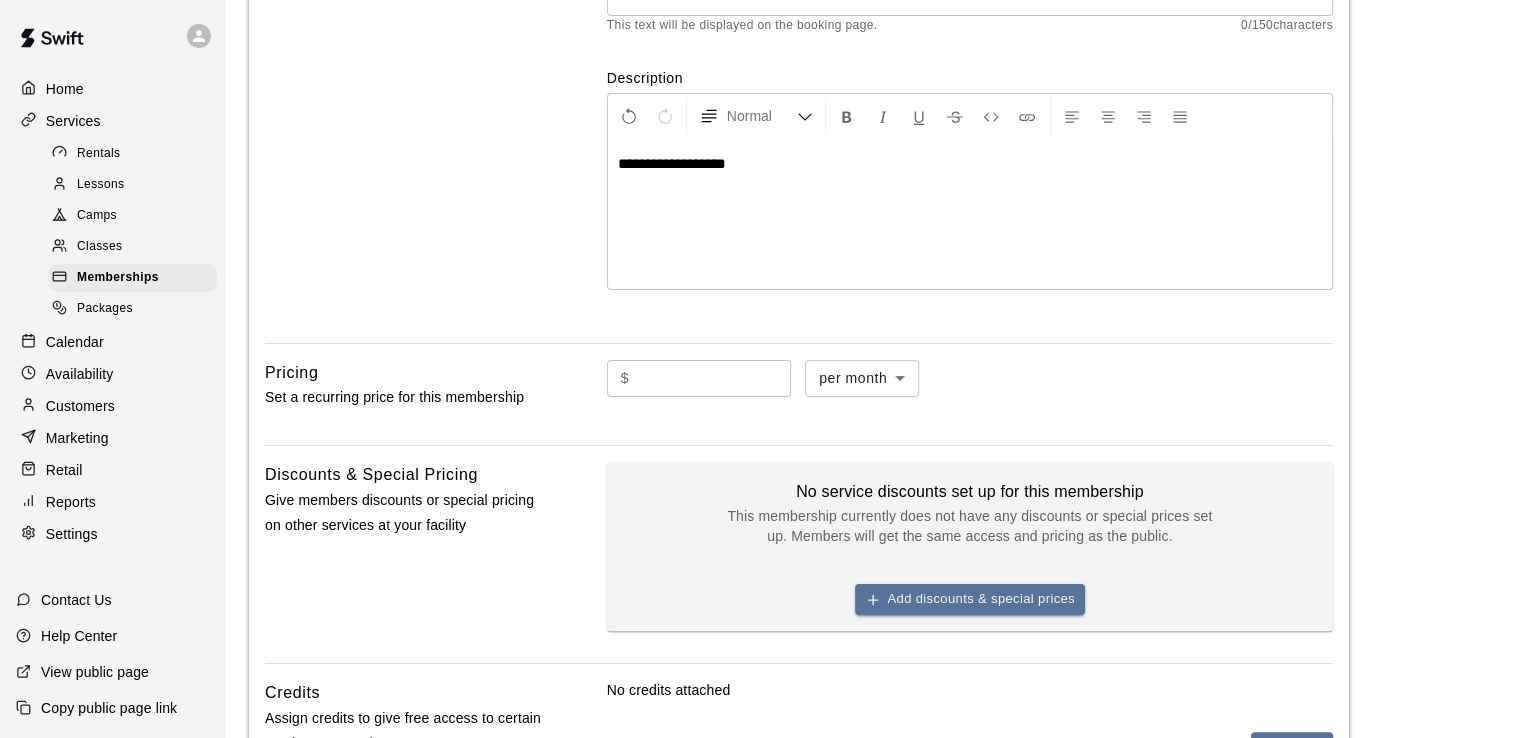 scroll, scrollTop: 372, scrollLeft: 0, axis: vertical 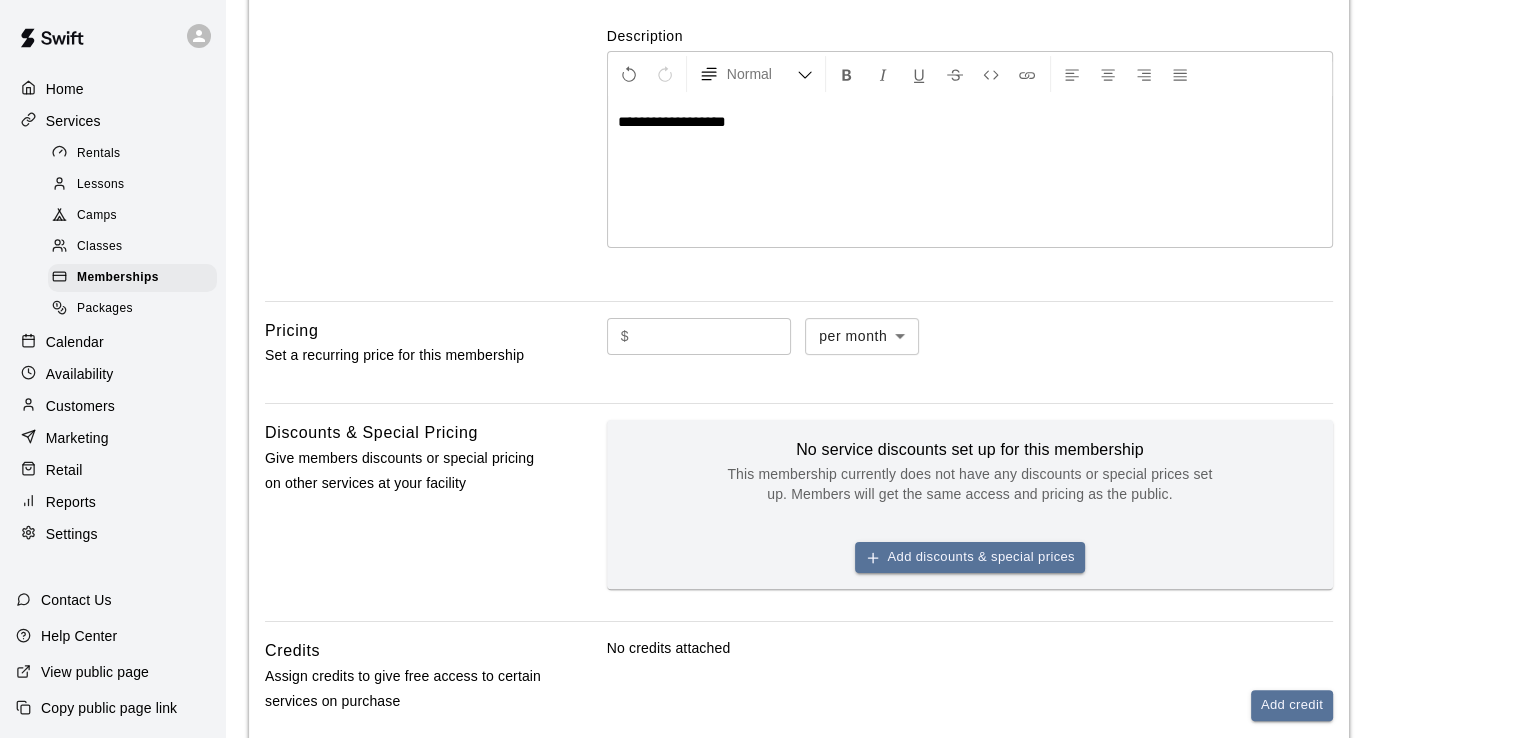 click at bounding box center (714, 336) 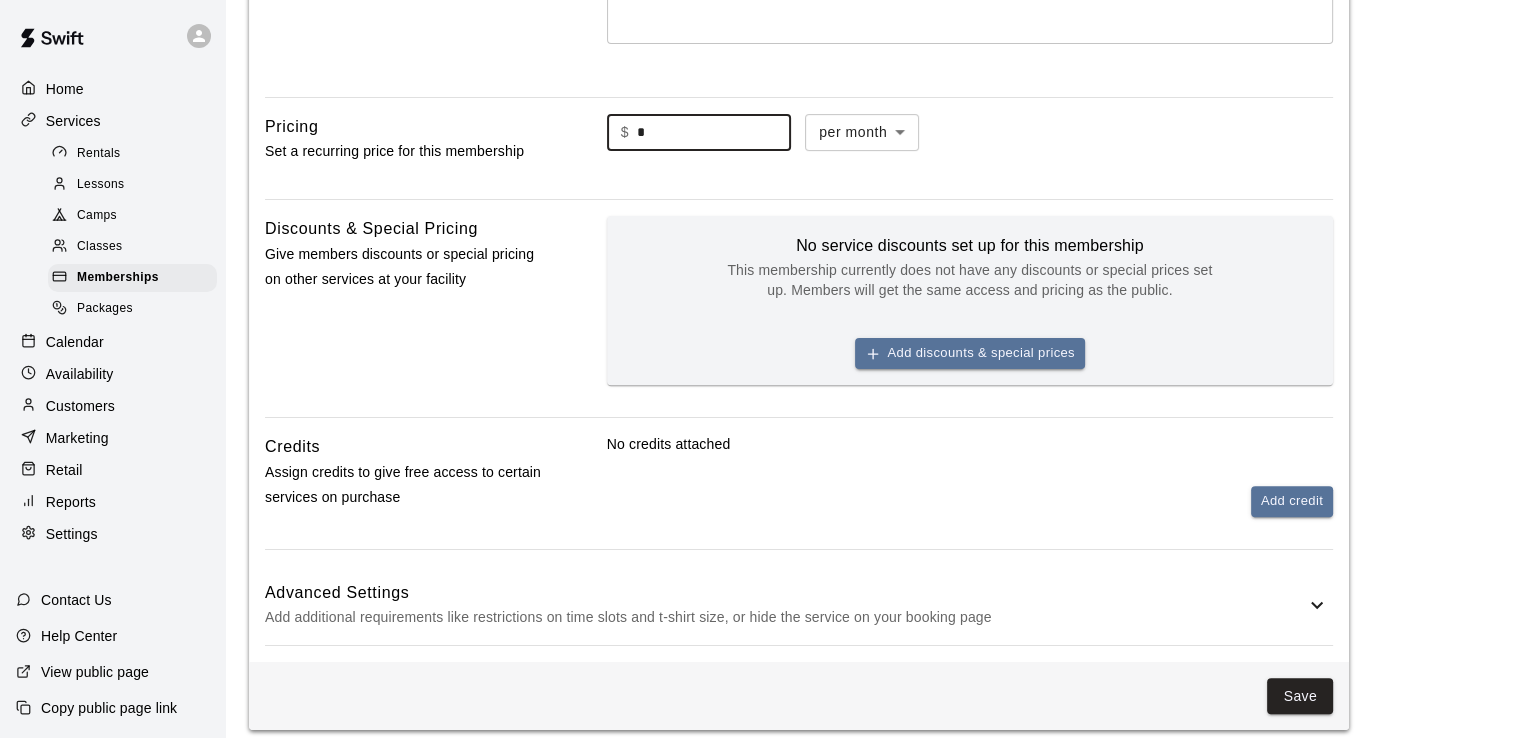 scroll, scrollTop: 605, scrollLeft: 0, axis: vertical 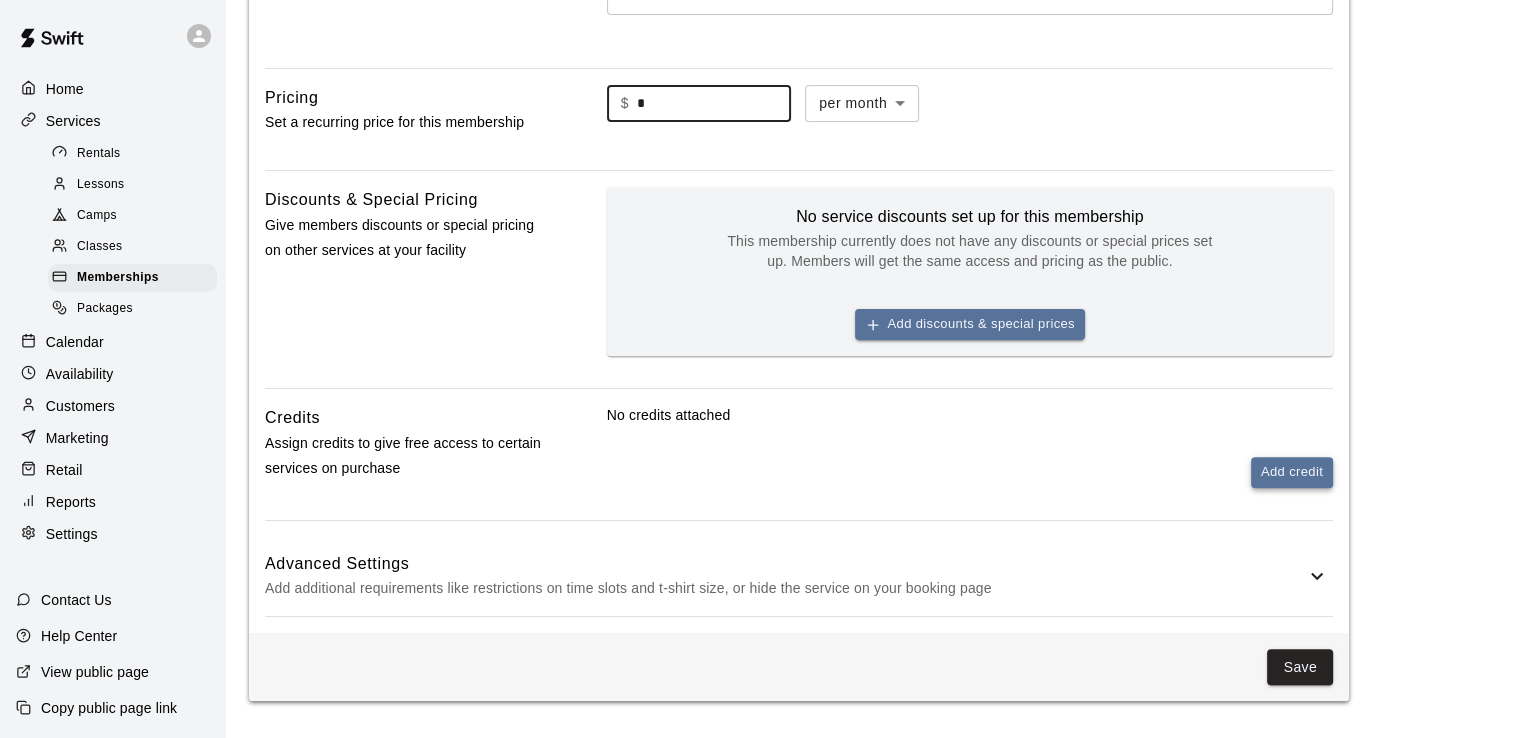 type on "*" 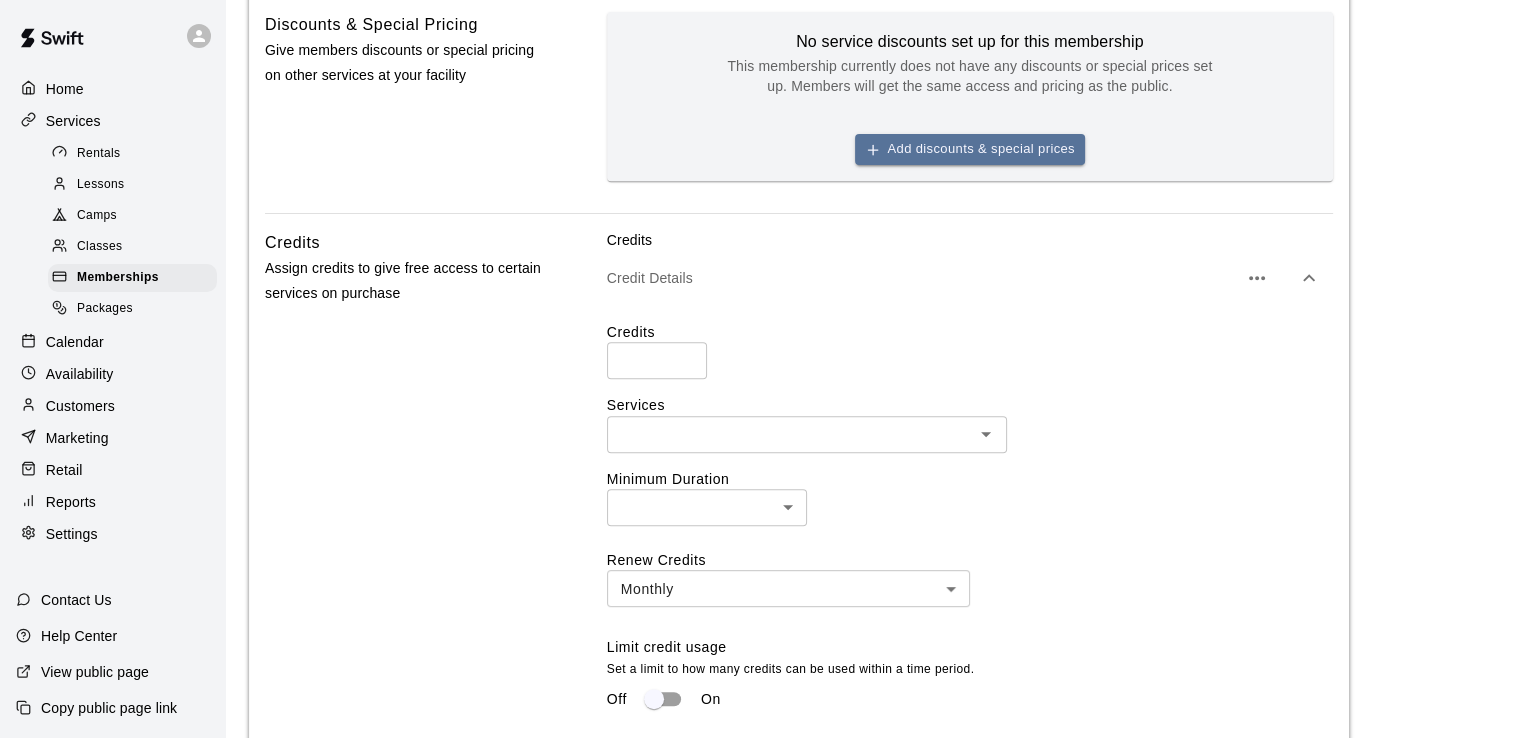 scroll, scrollTop: 789, scrollLeft: 0, axis: vertical 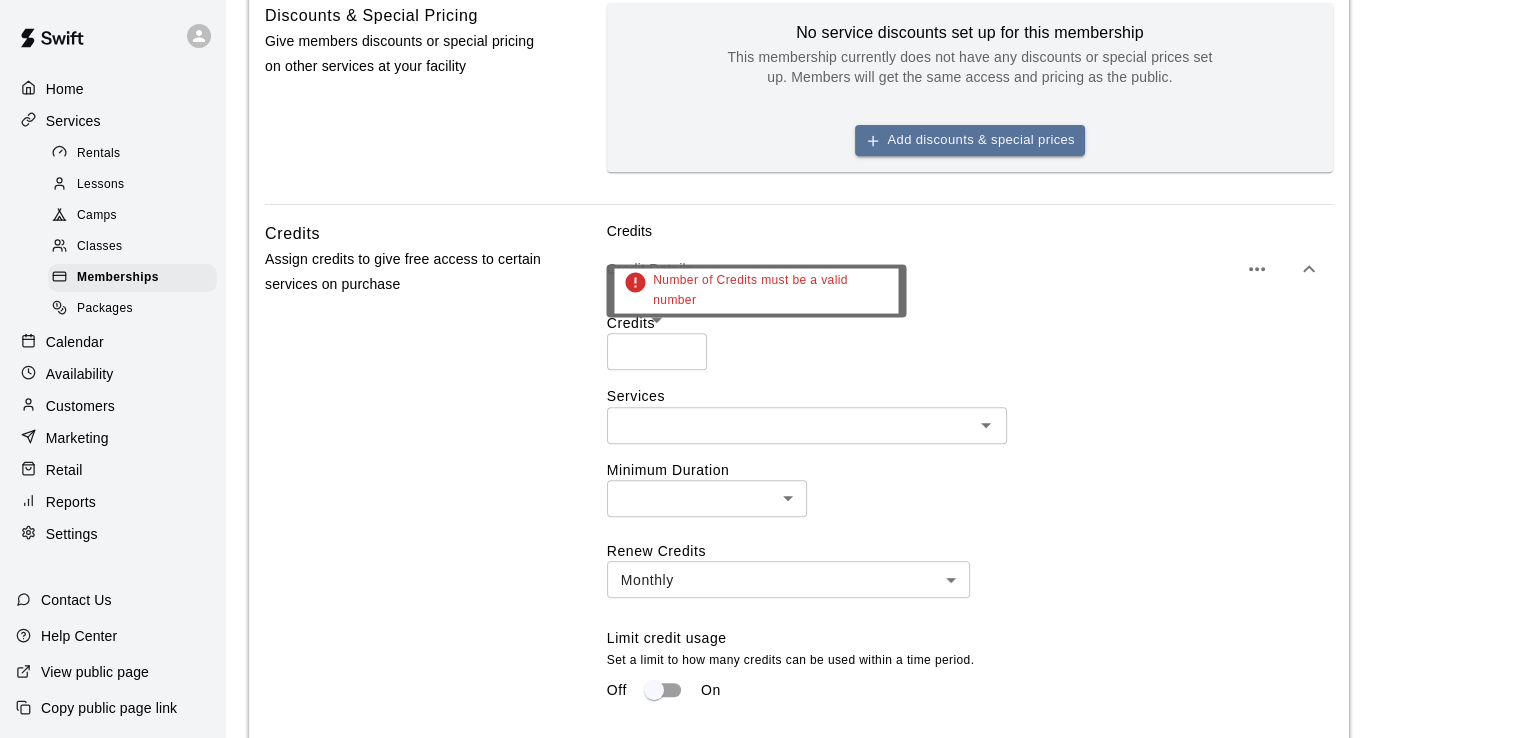 click at bounding box center (657, 351) 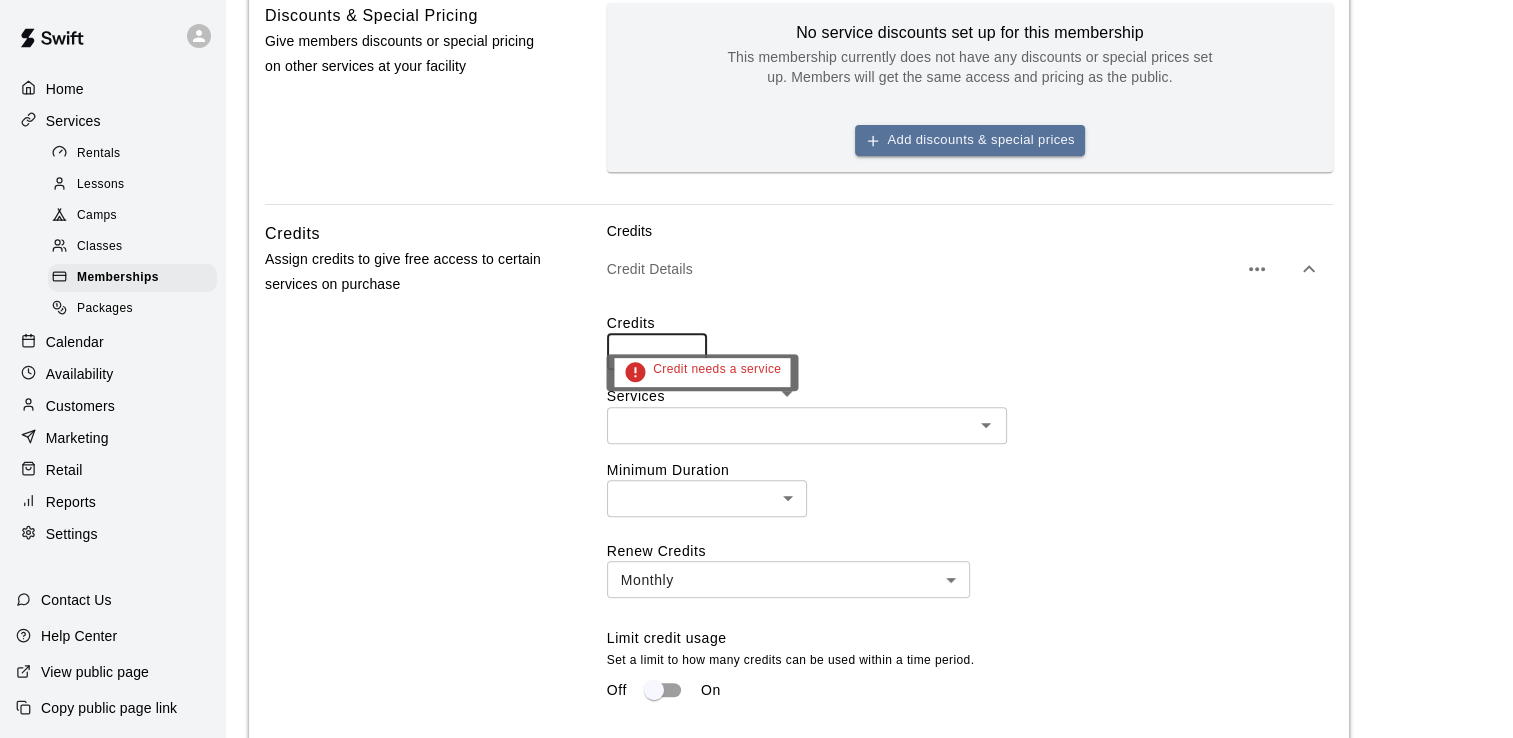 type on "**" 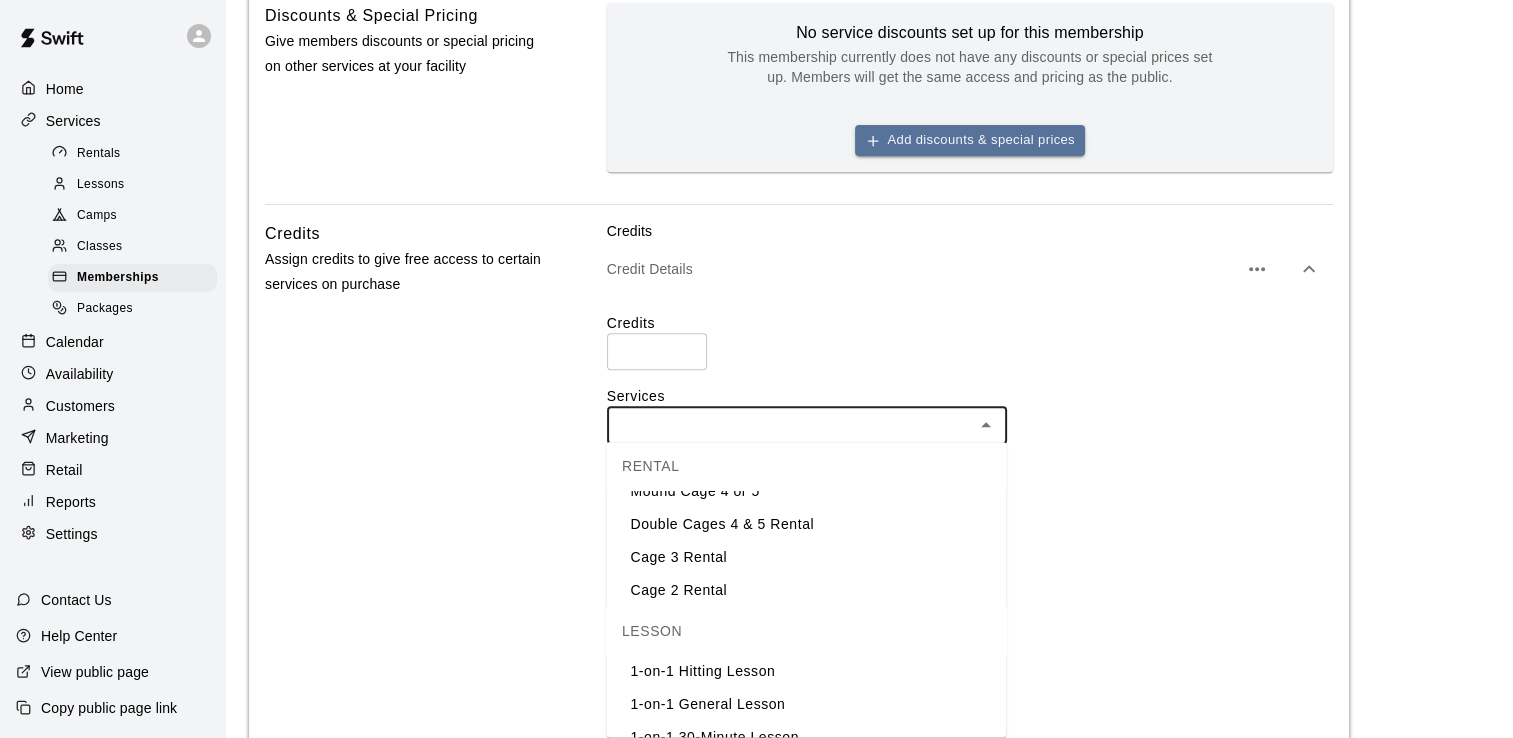 scroll, scrollTop: 0, scrollLeft: 0, axis: both 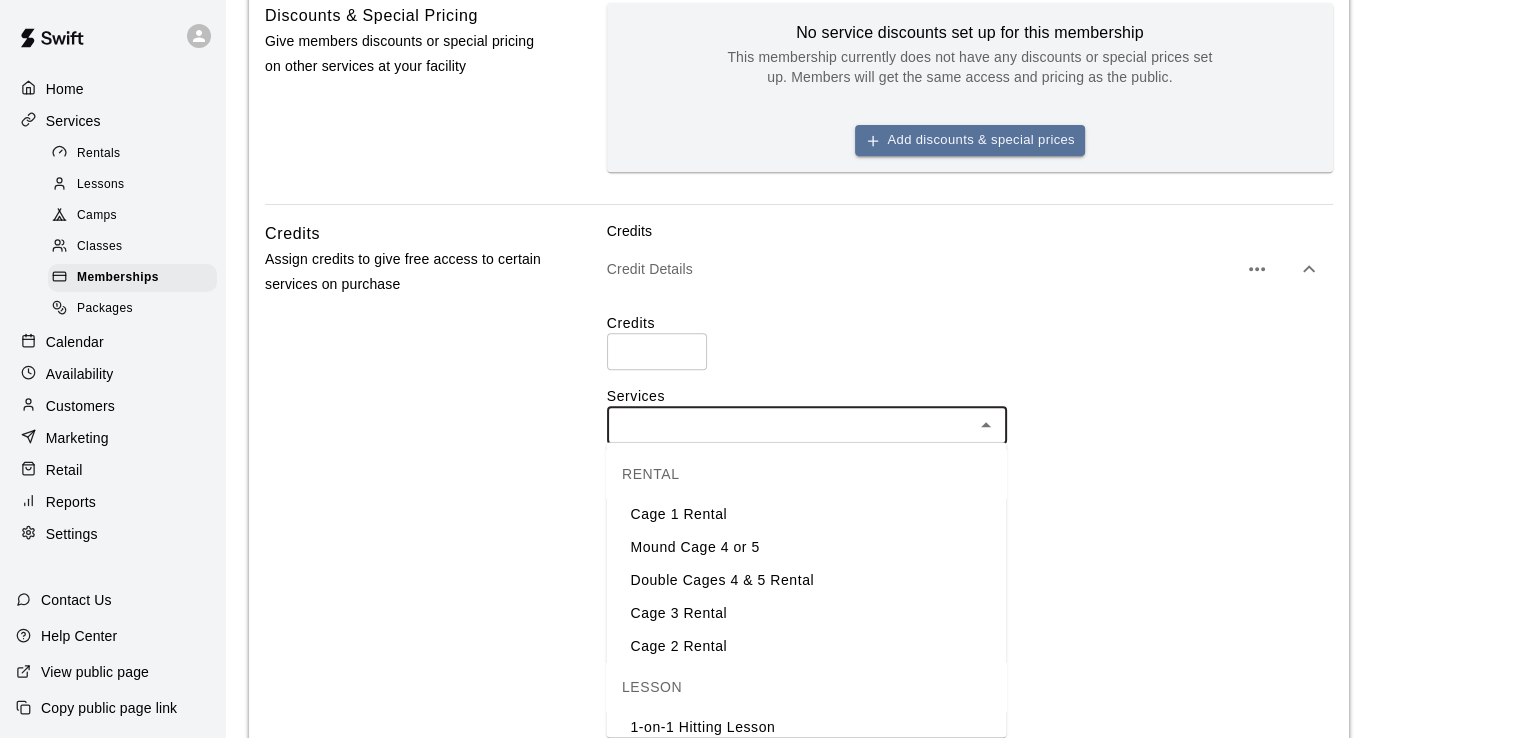 click on "Cage 1 Rental" at bounding box center [806, 514] 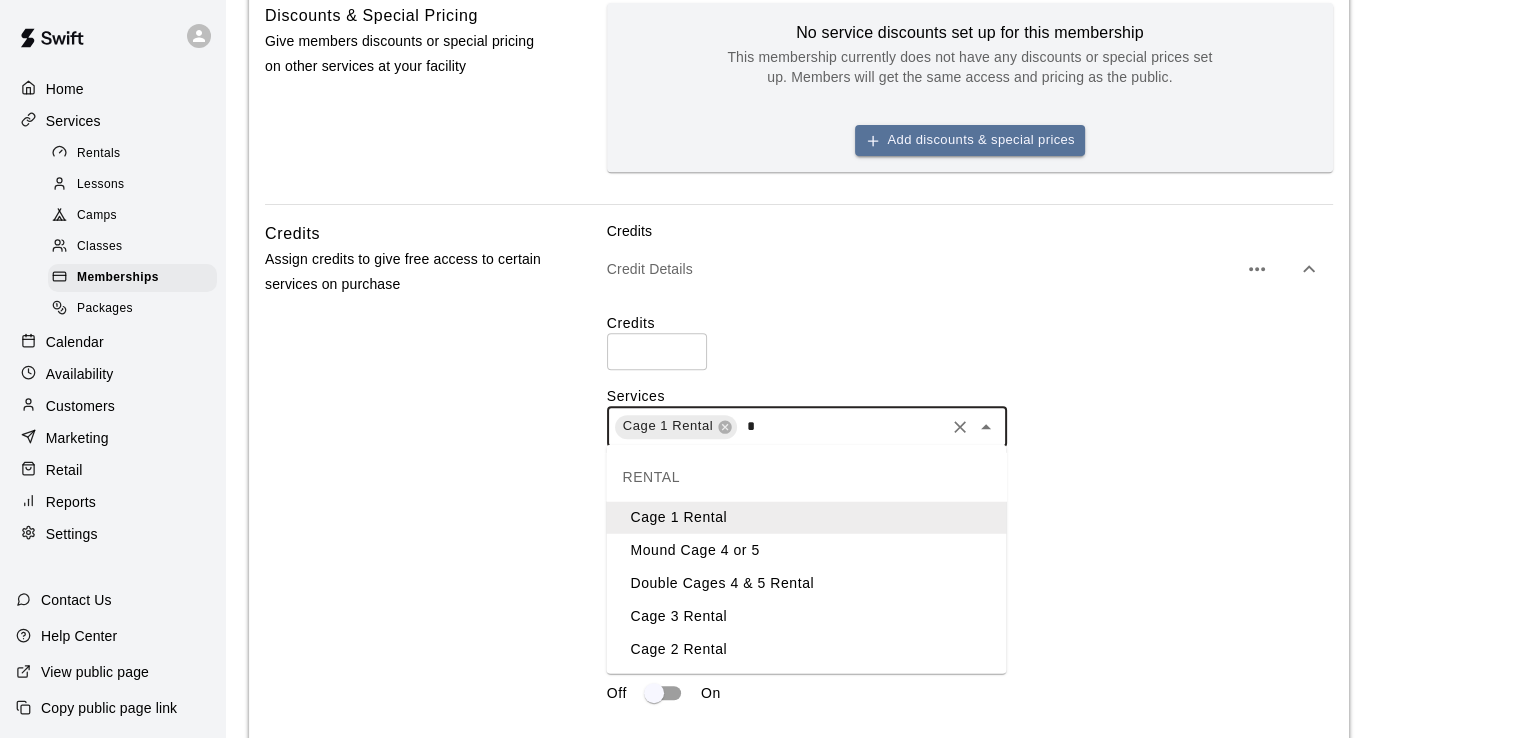 type on "**" 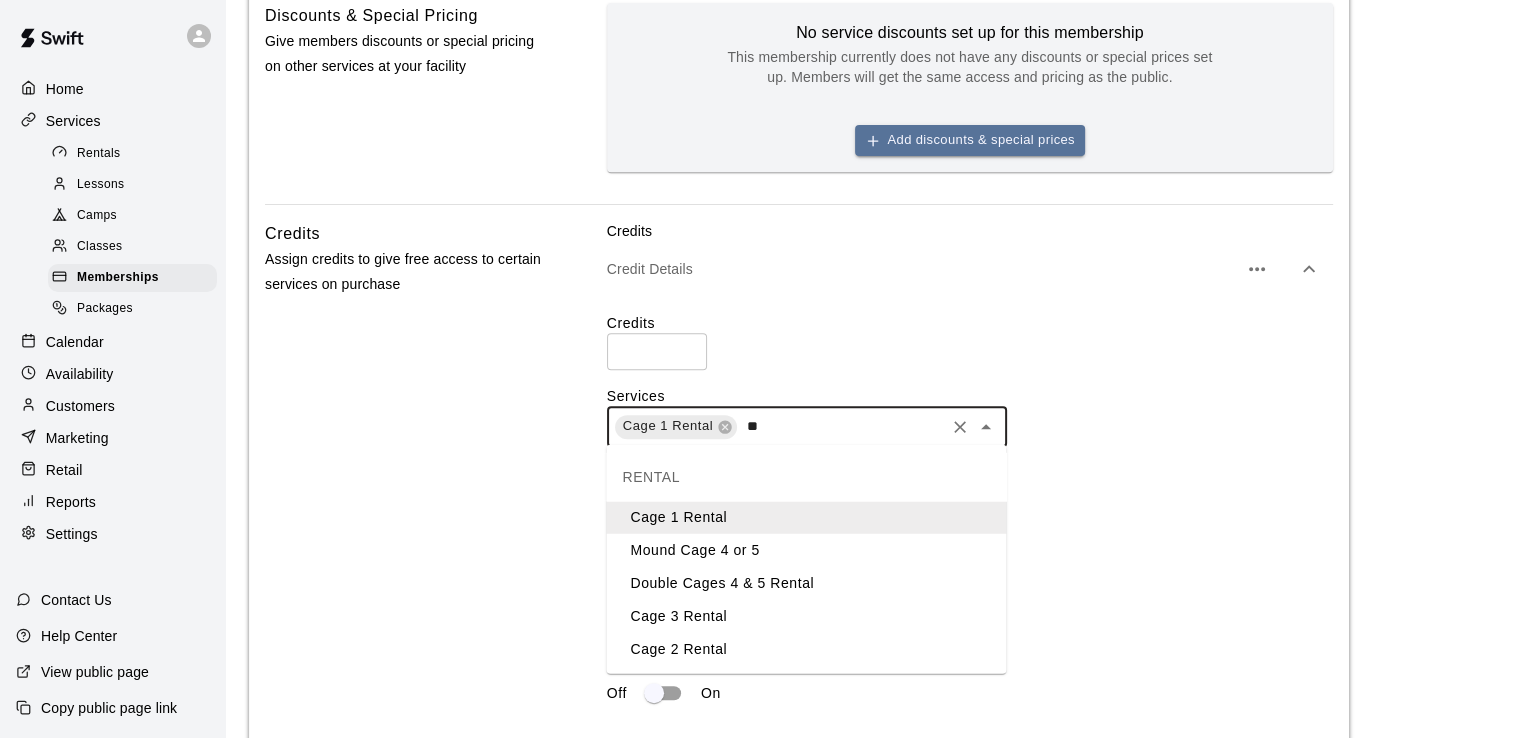 click on "Cage 2 Rental" at bounding box center [806, 649] 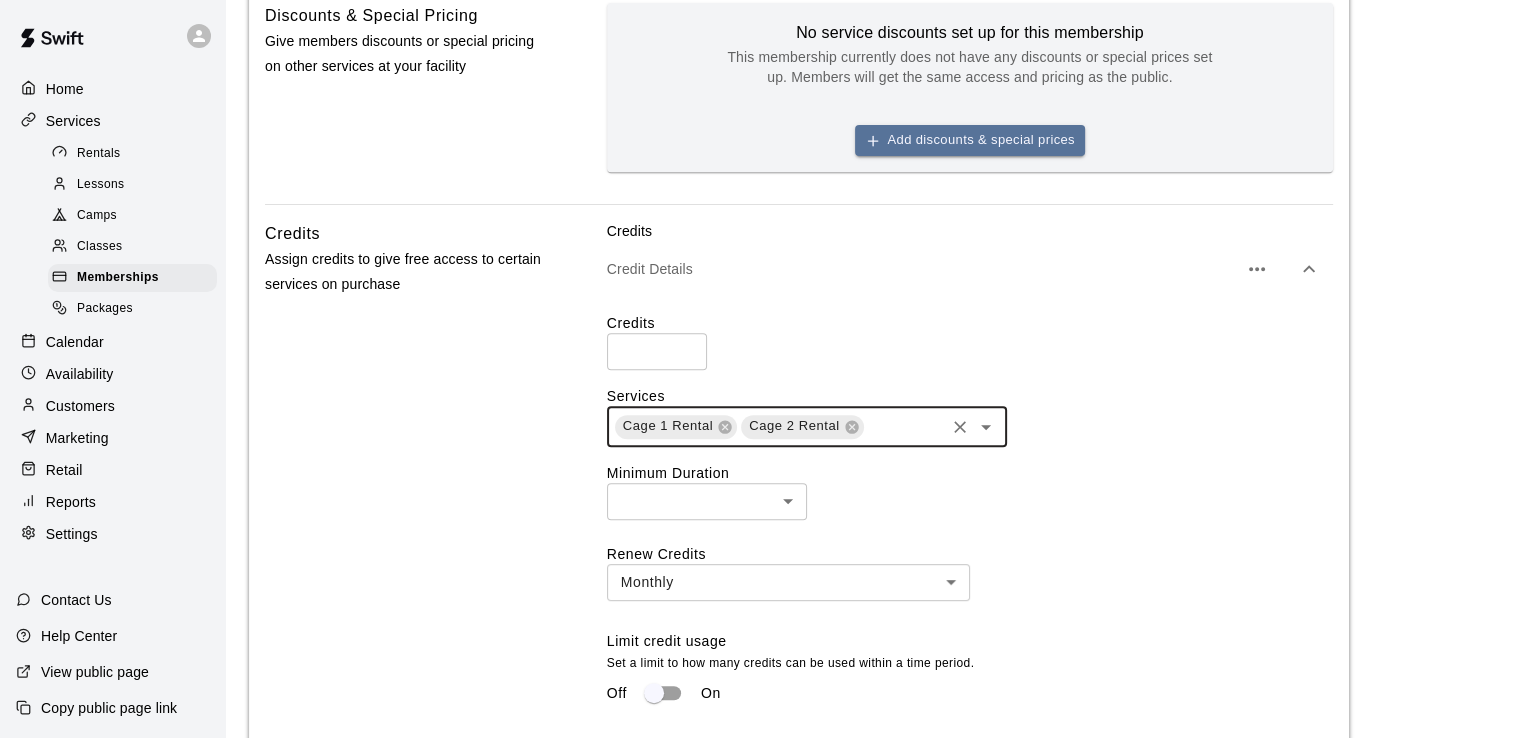 click 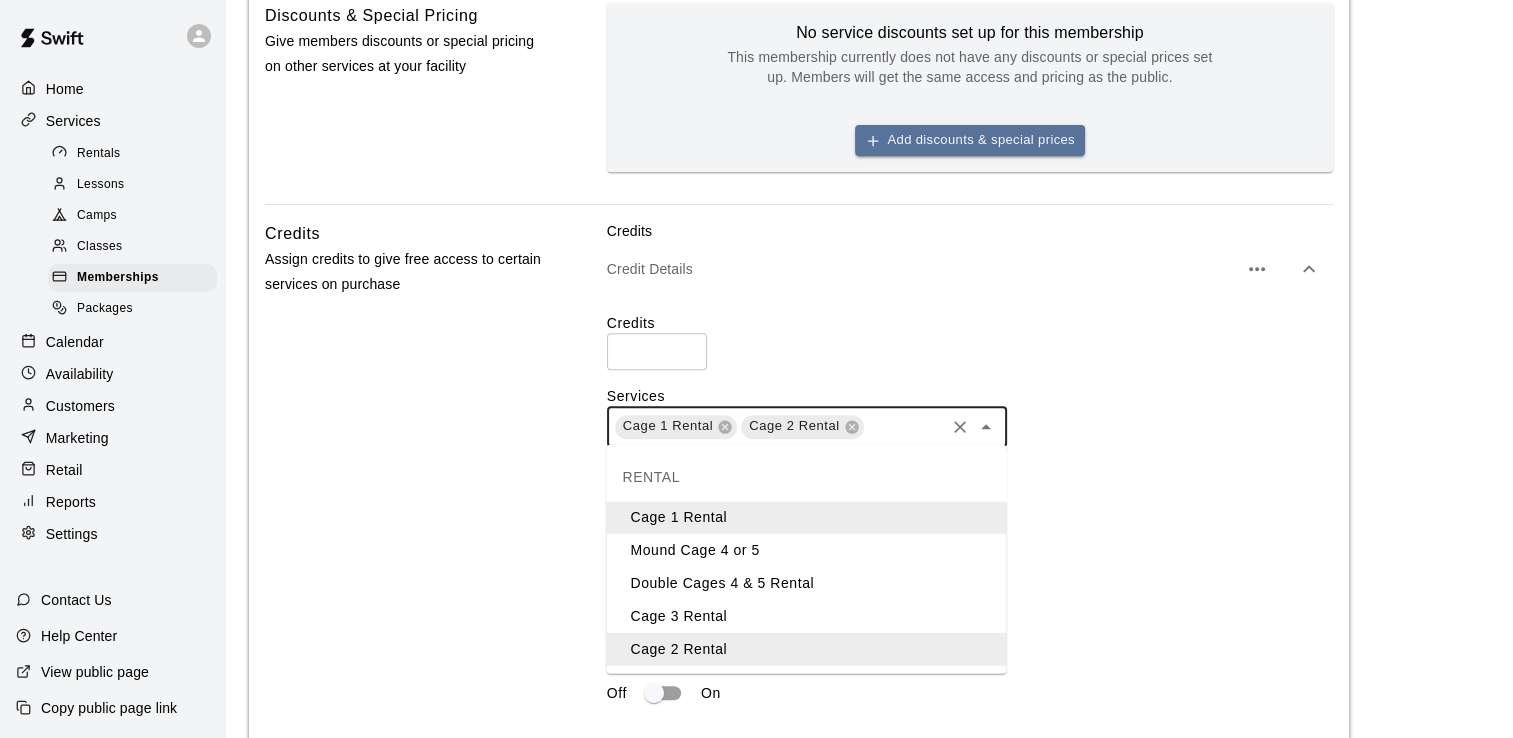 click on "Cage 3 Rental" at bounding box center (806, 616) 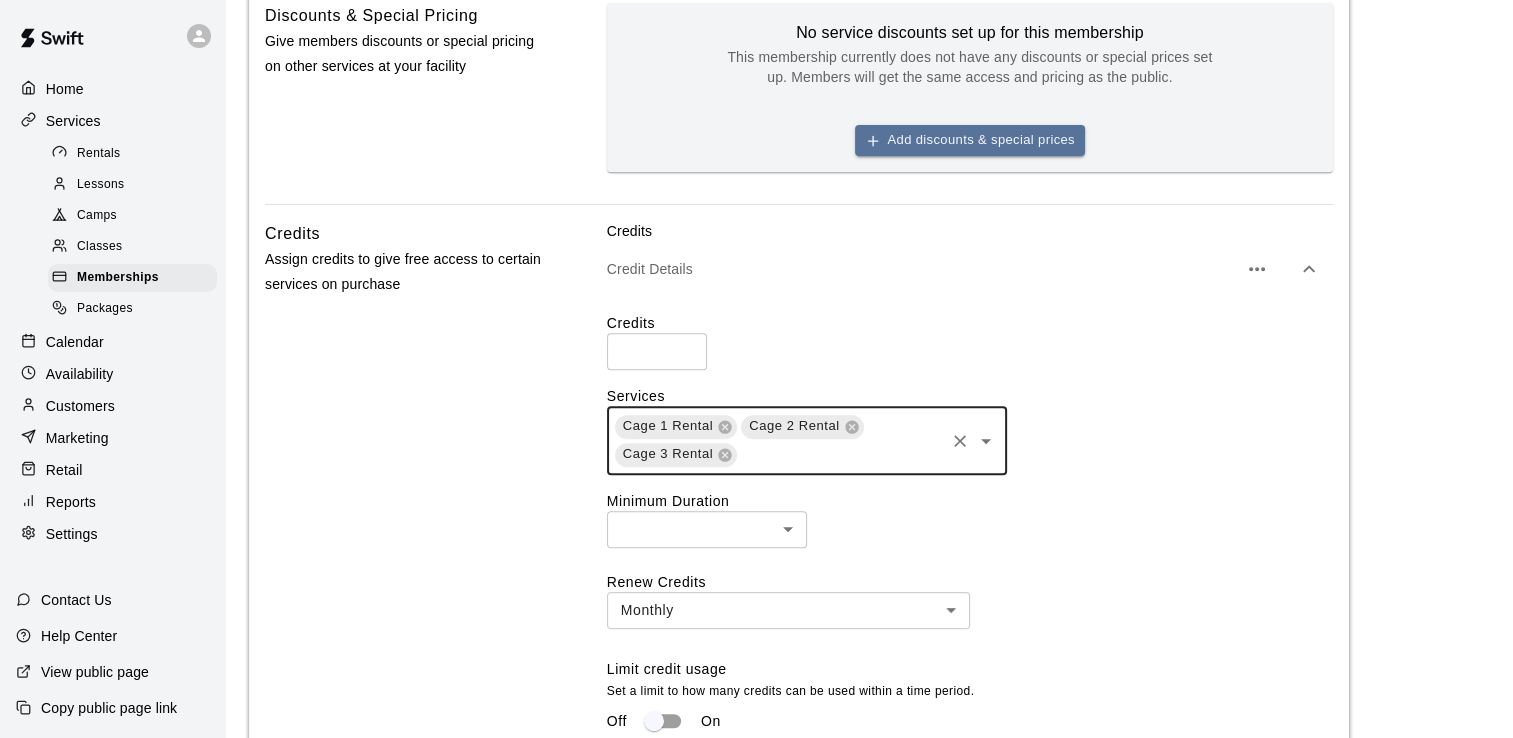 click 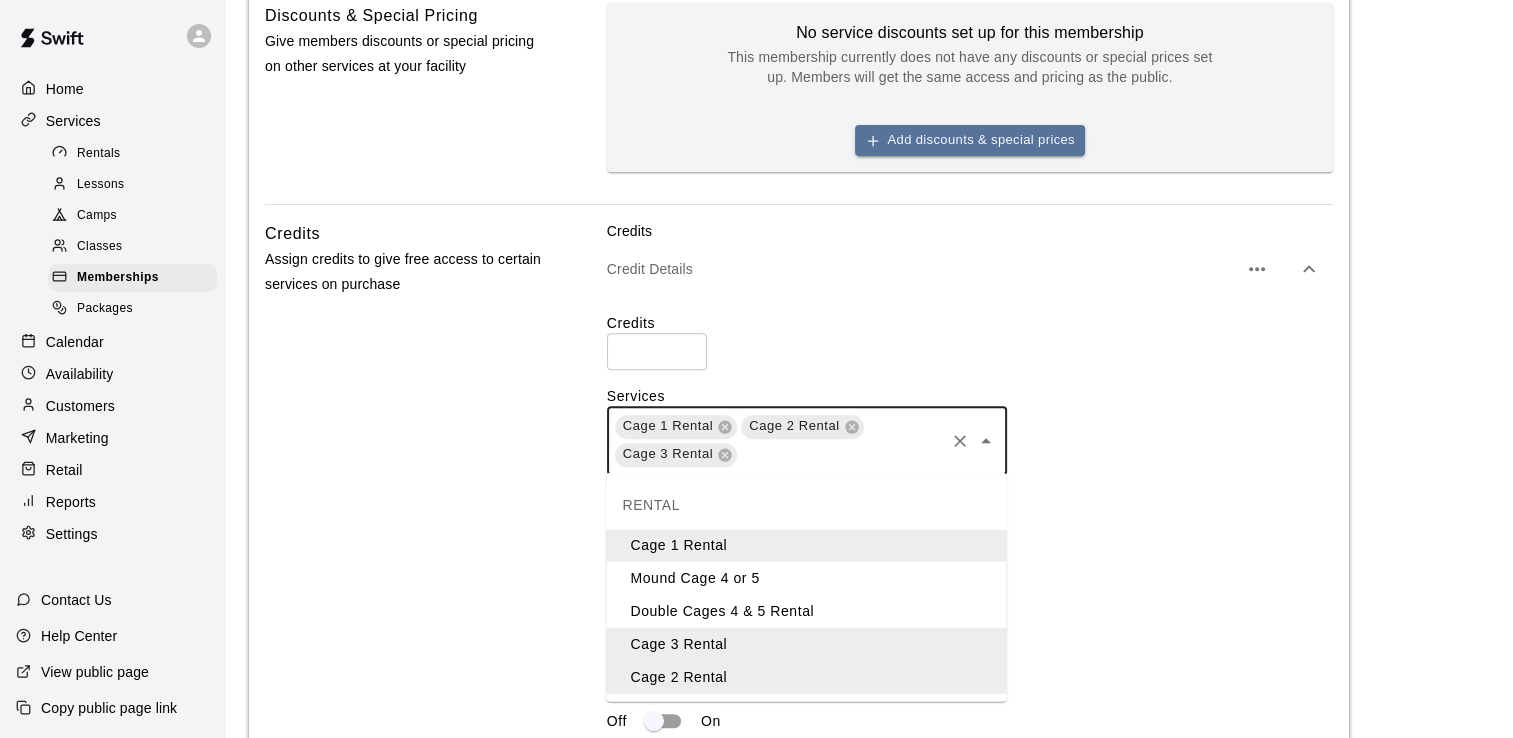 click on "Mound Cage 4 or 5" at bounding box center [806, 578] 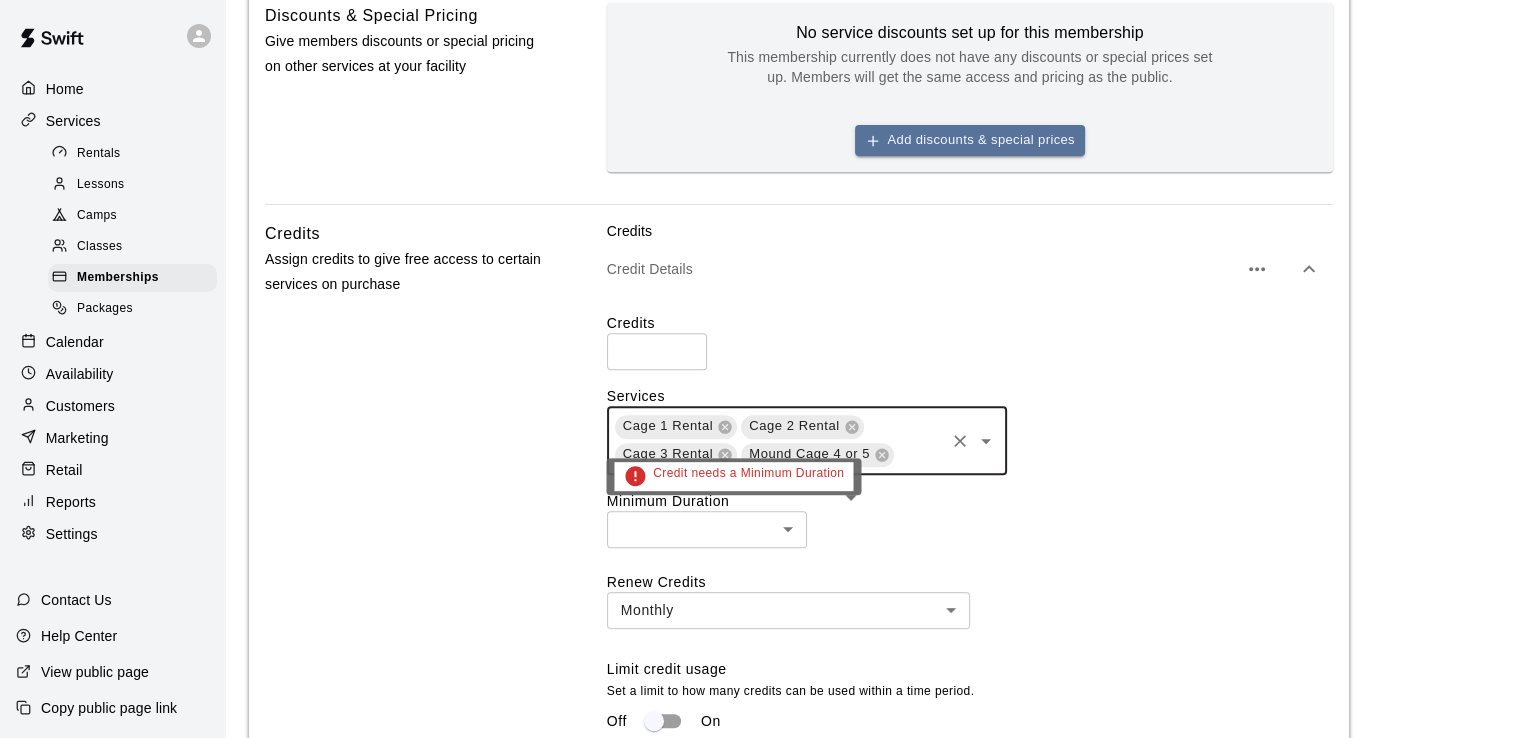 click on "**********" at bounding box center (756, 149) 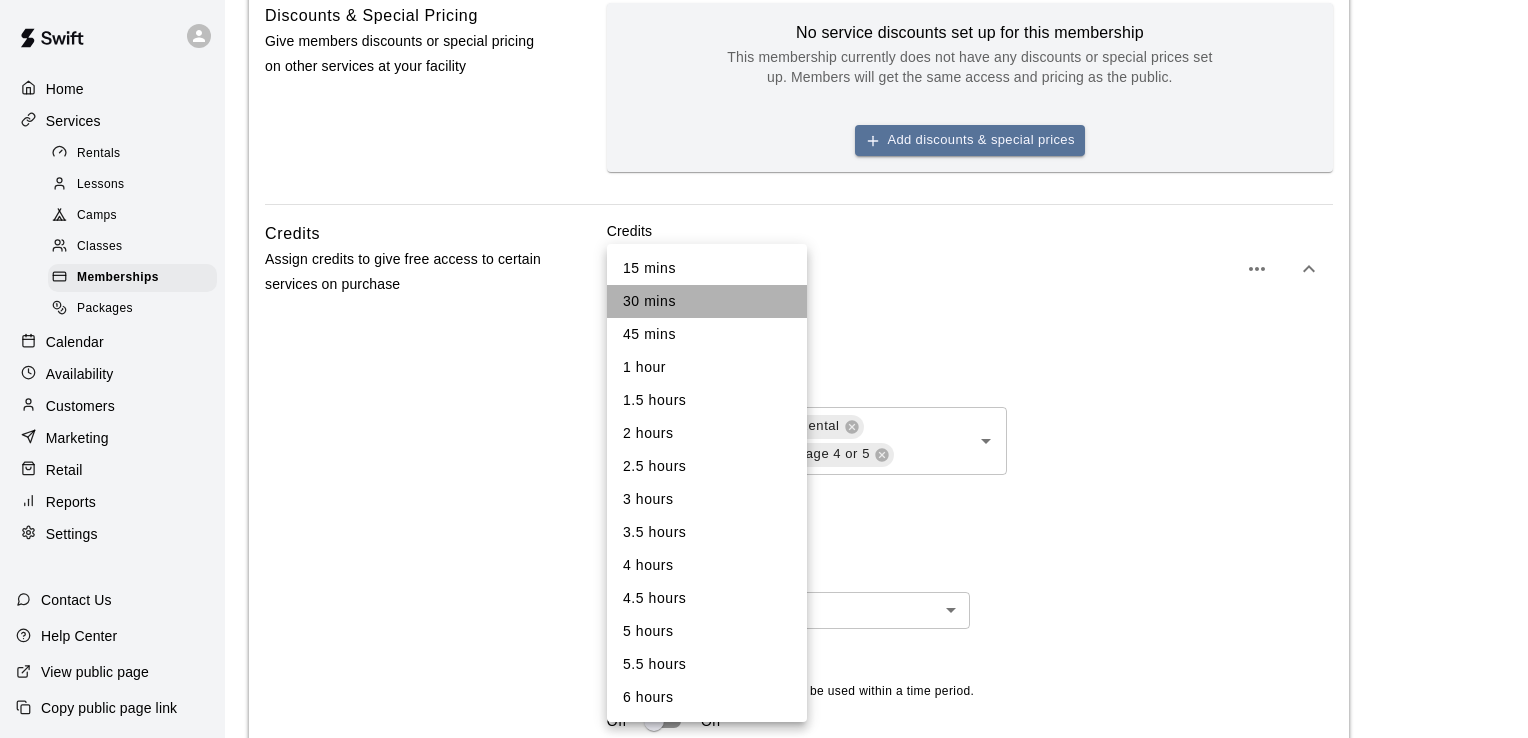 click on "30 mins" at bounding box center (707, 301) 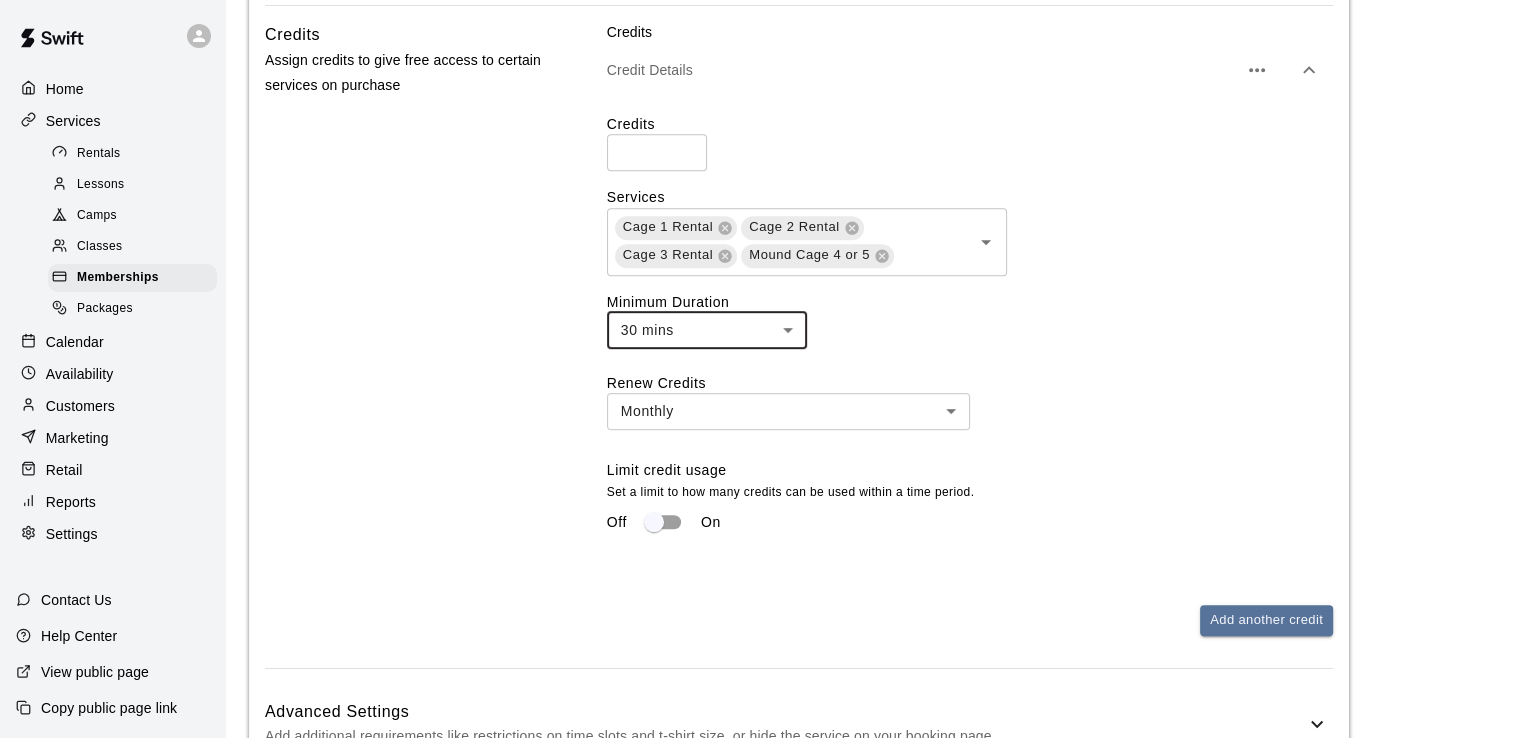 scroll, scrollTop: 989, scrollLeft: 0, axis: vertical 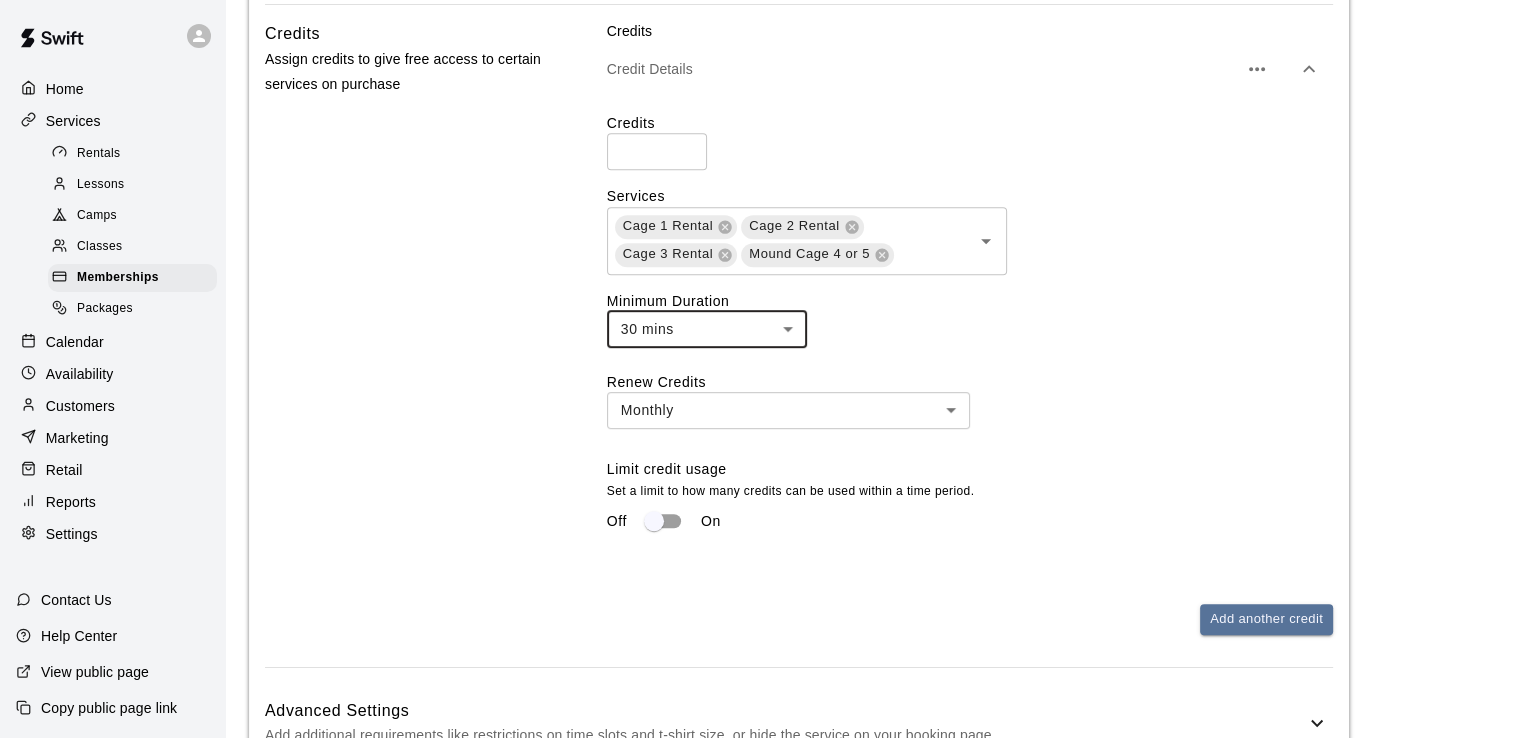 click on "**********" at bounding box center (756, -51) 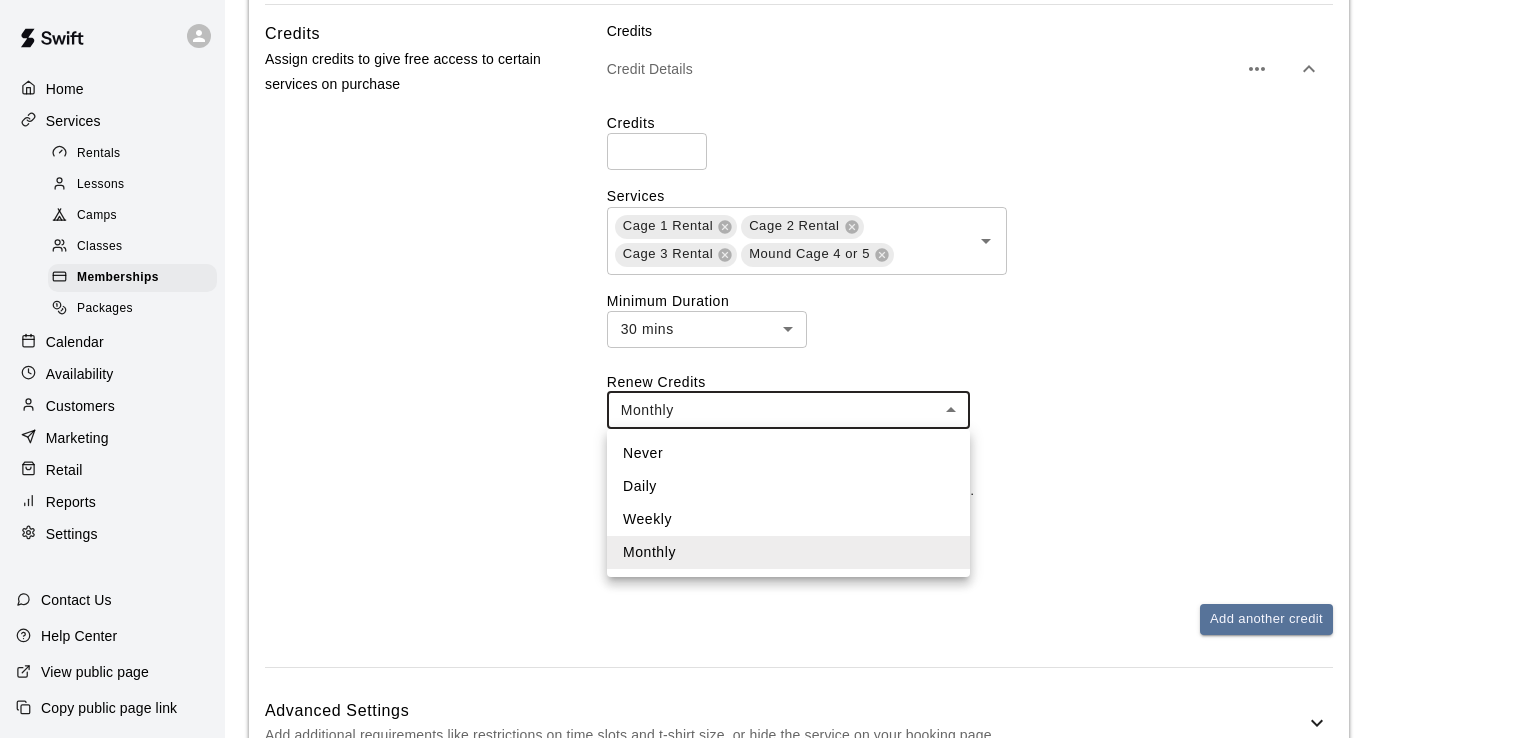 click on "Never" at bounding box center [788, 453] 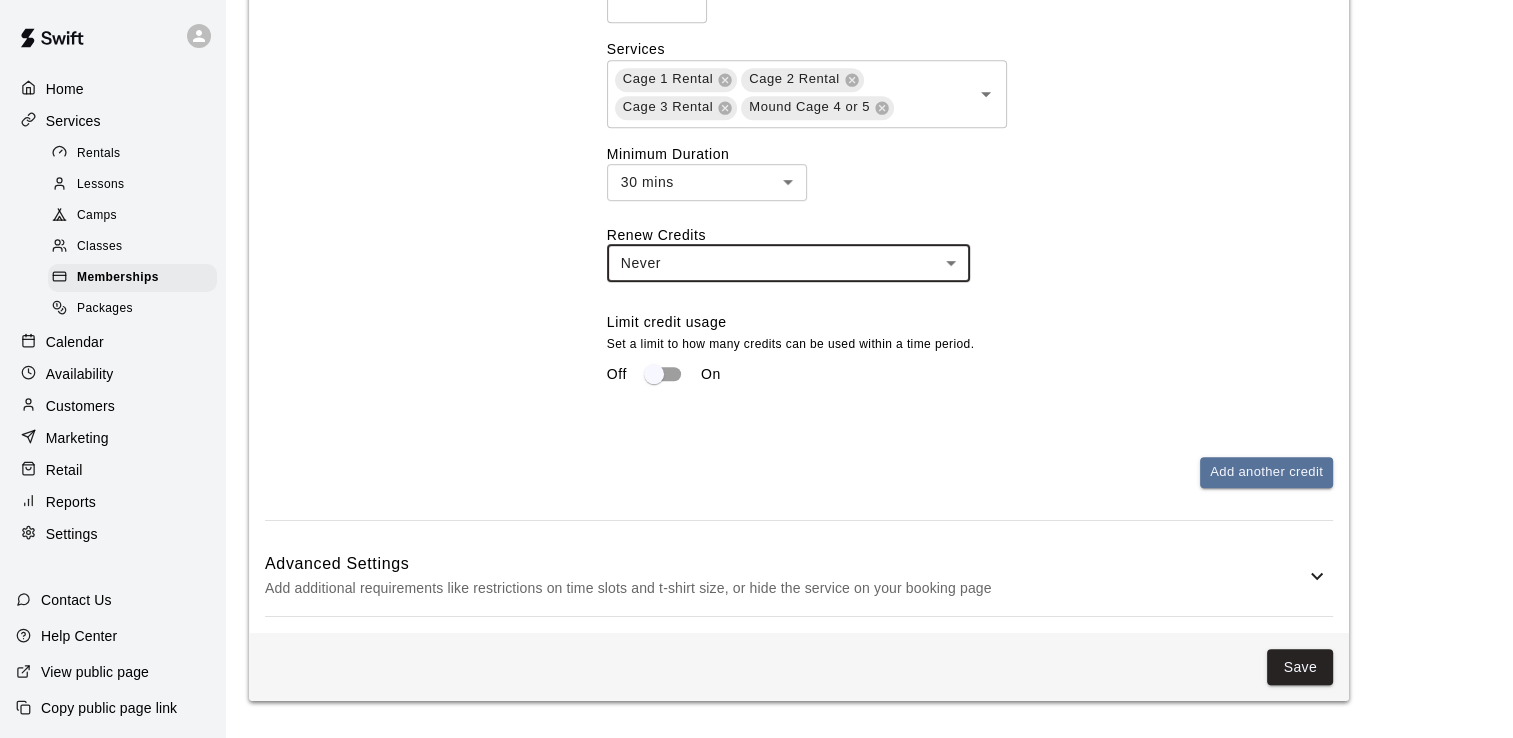 scroll, scrollTop: 1141, scrollLeft: 0, axis: vertical 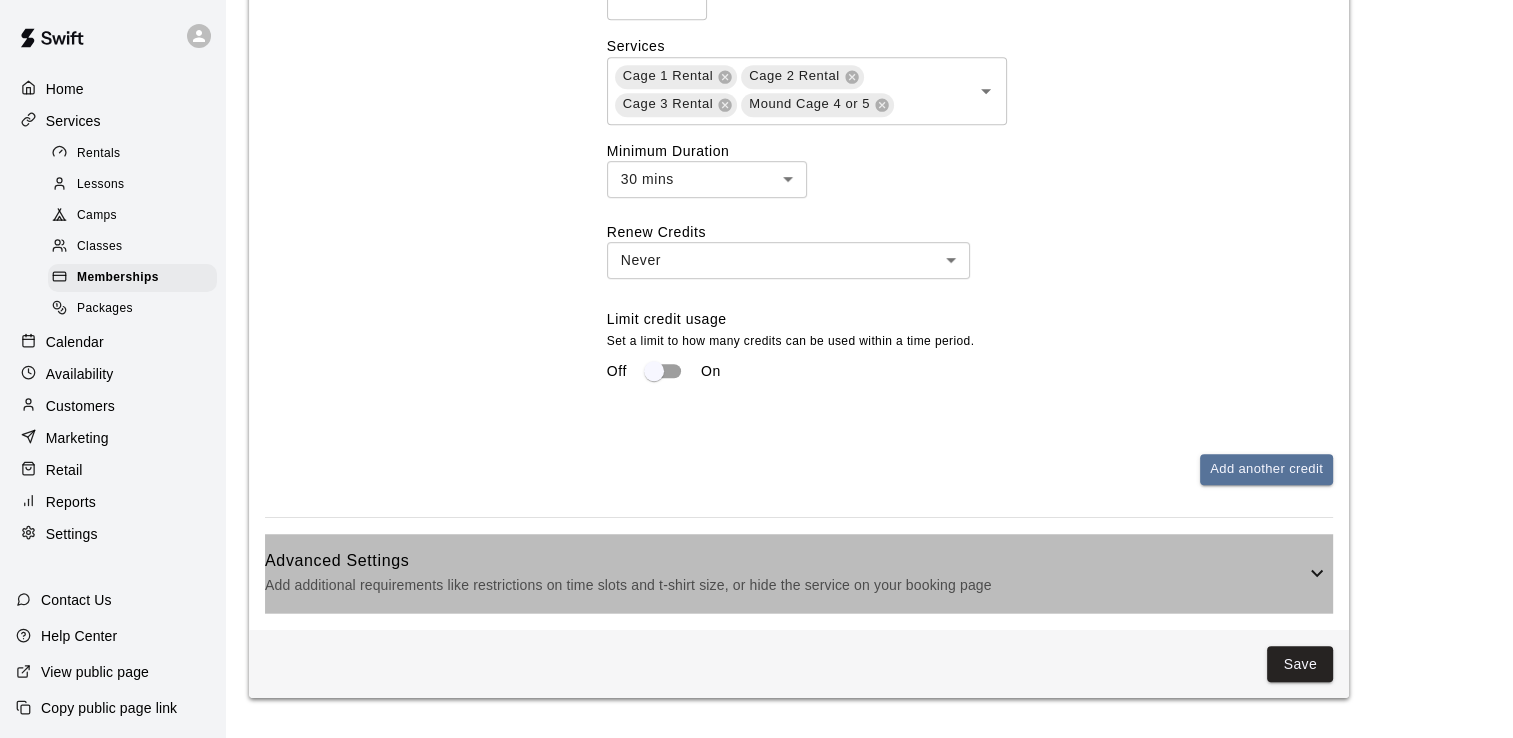click 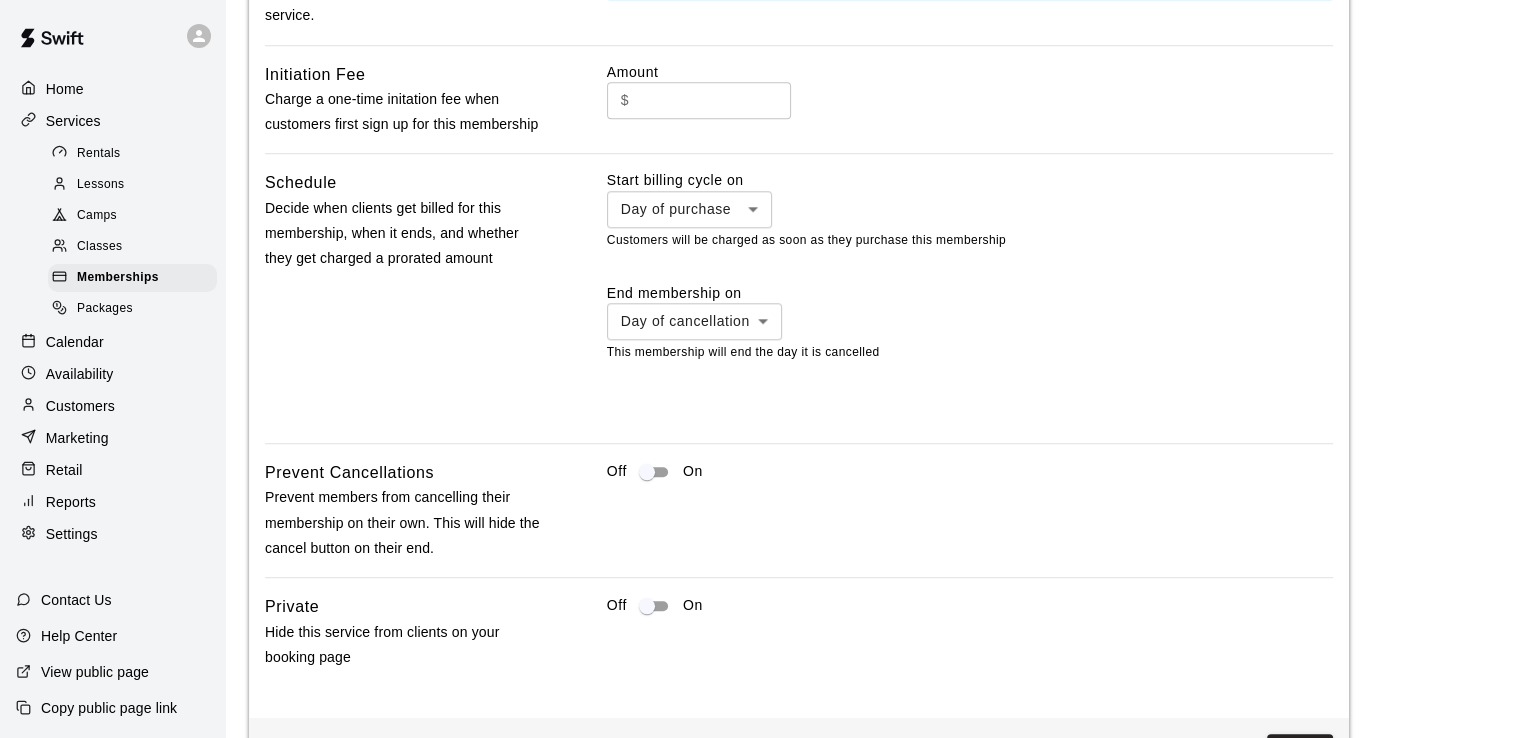 scroll, scrollTop: 1940, scrollLeft: 0, axis: vertical 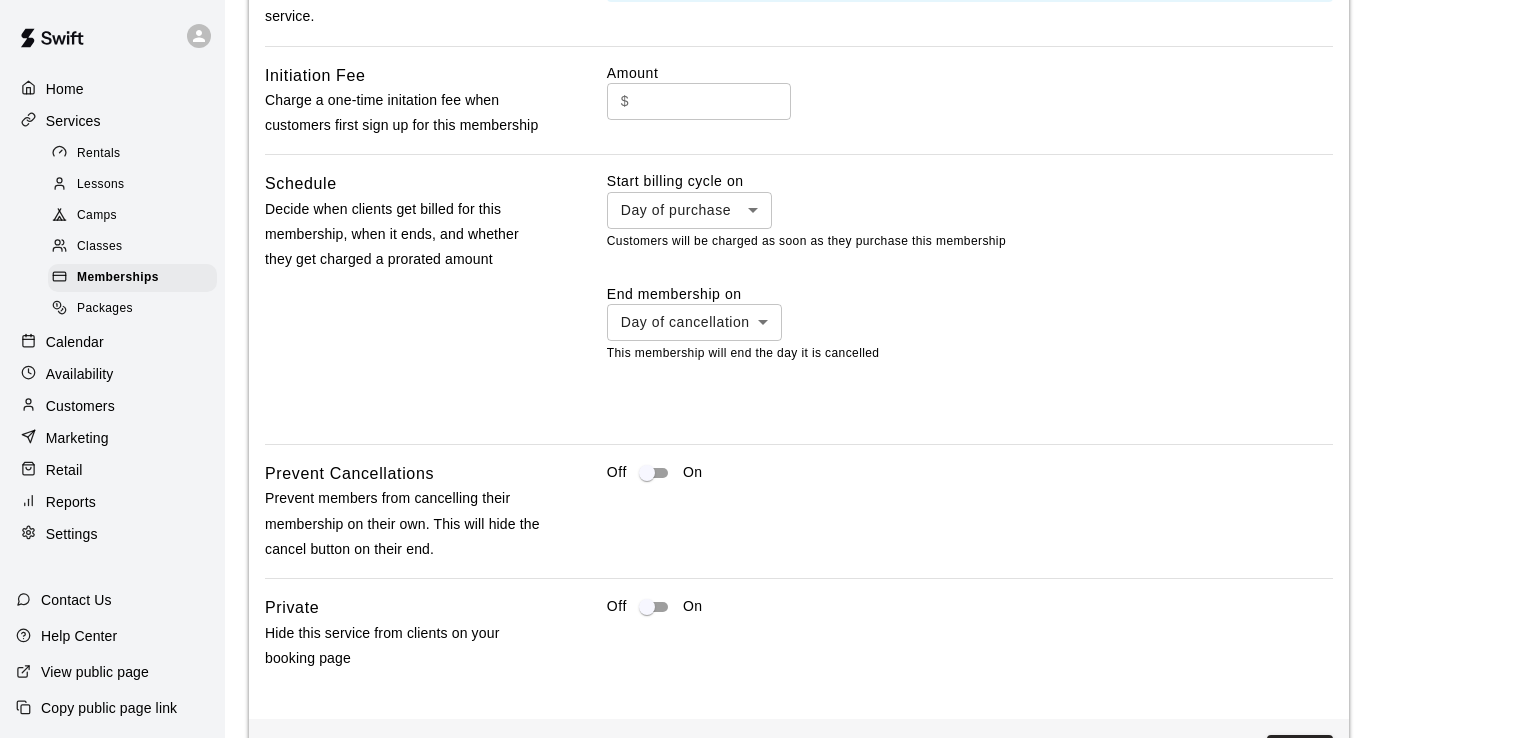 click on "**********" at bounding box center (764, -557) 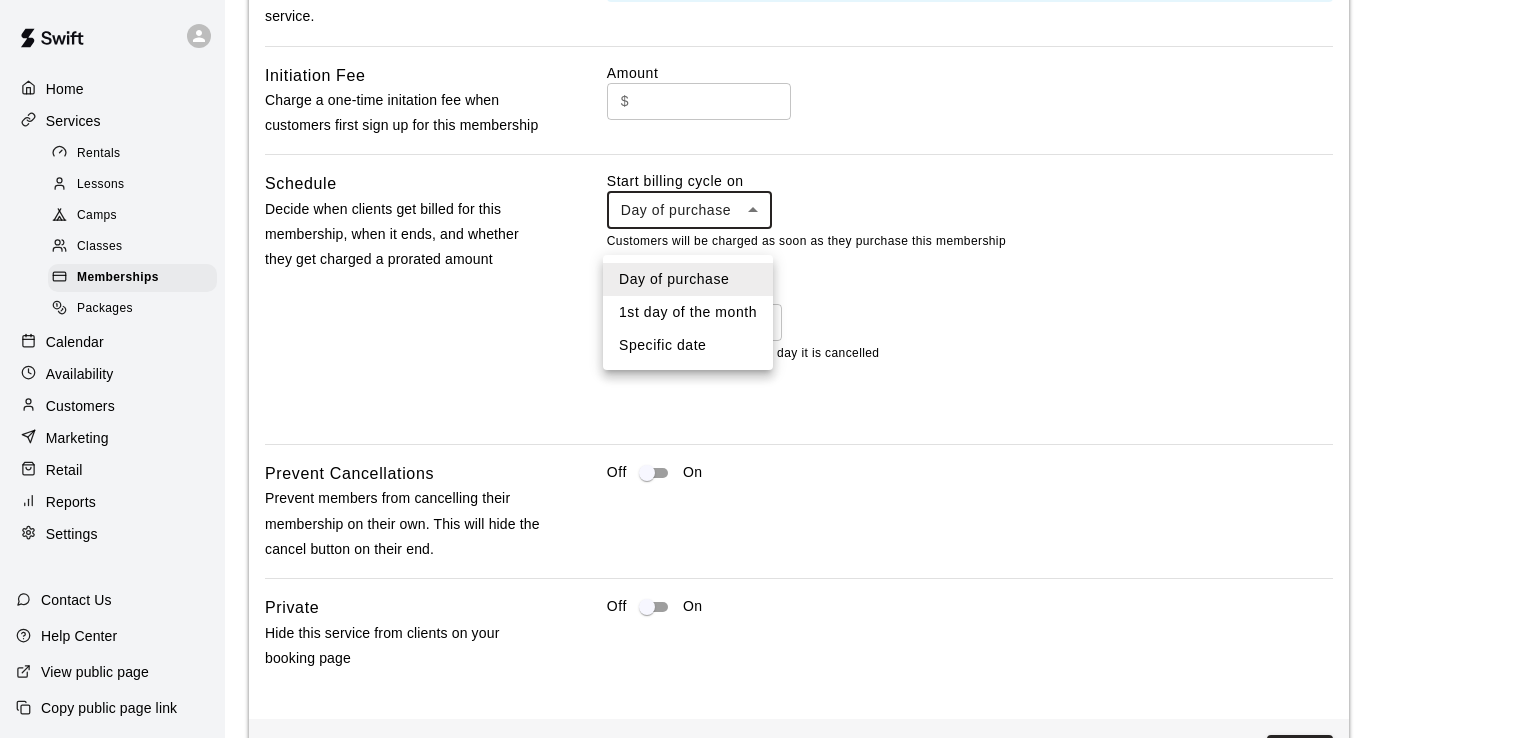 click at bounding box center [764, 369] 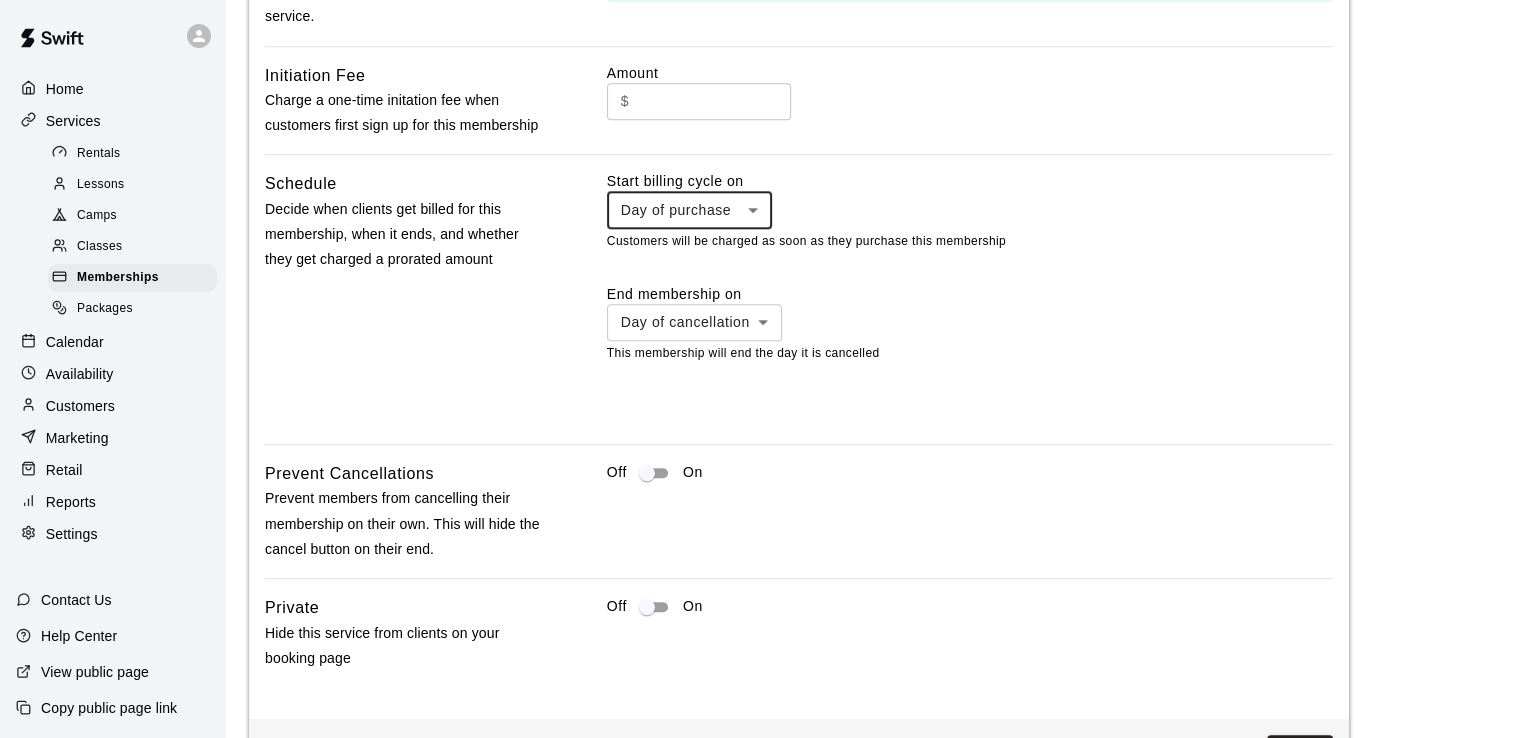 click on "**********" at bounding box center [756, -557] 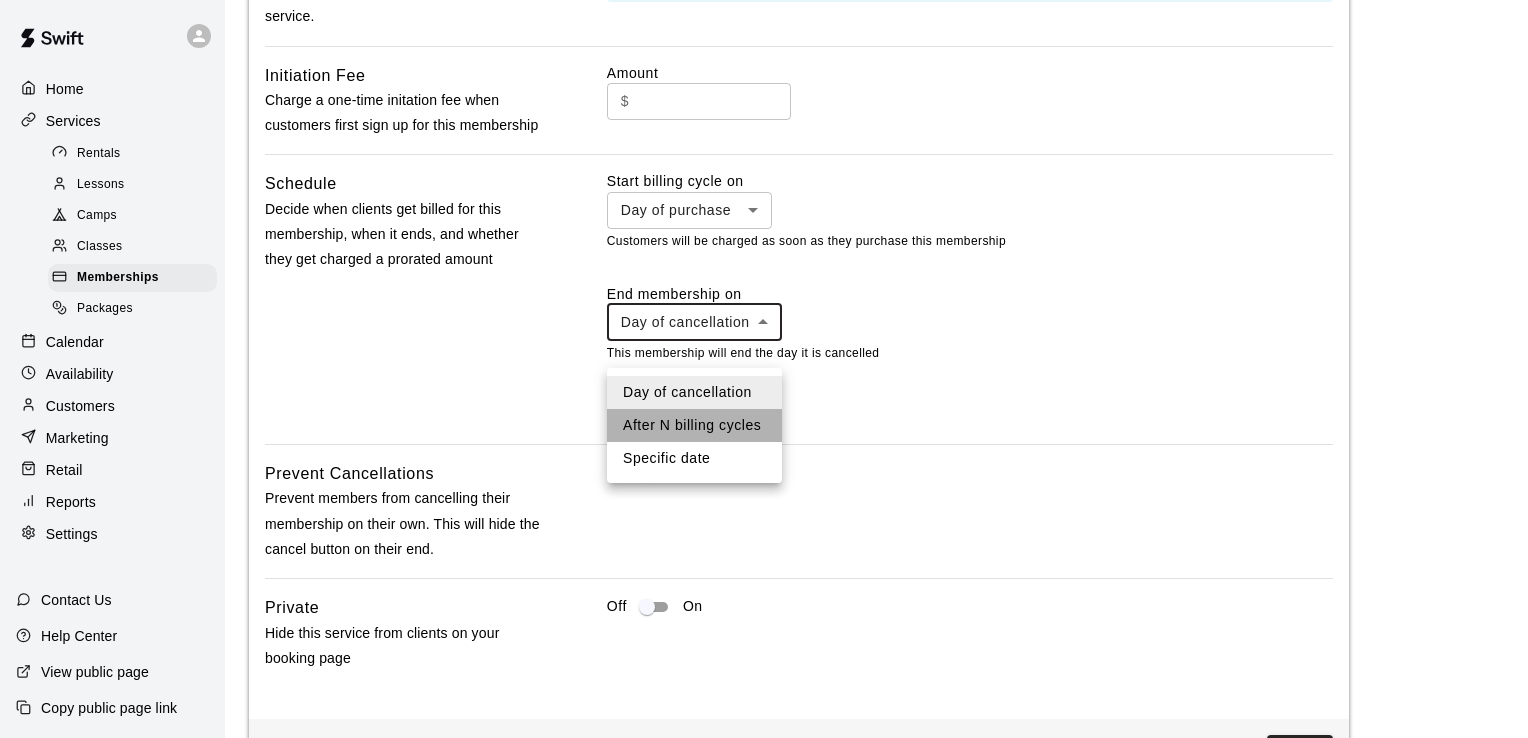 click on "After N billing cycles" at bounding box center (694, 425) 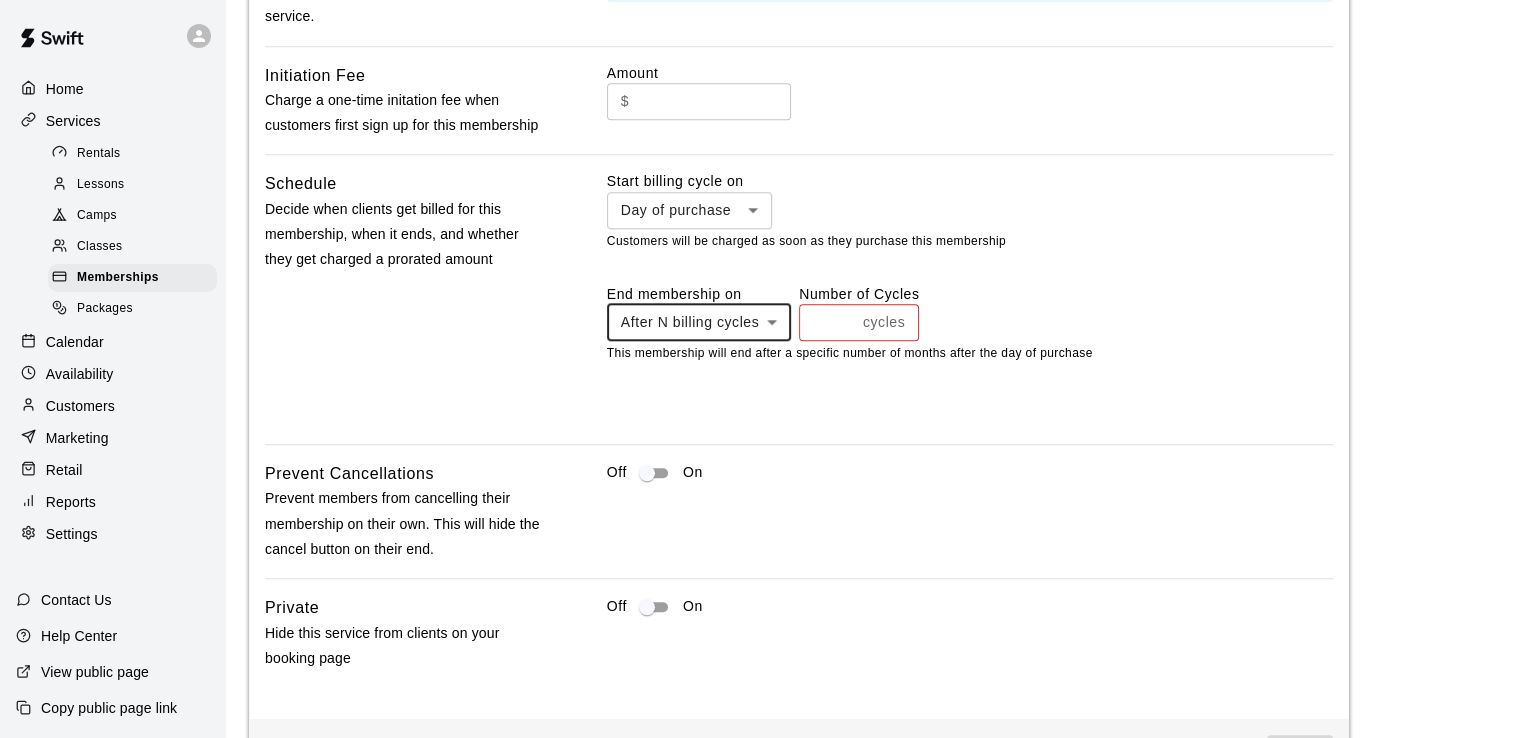 type on "*" 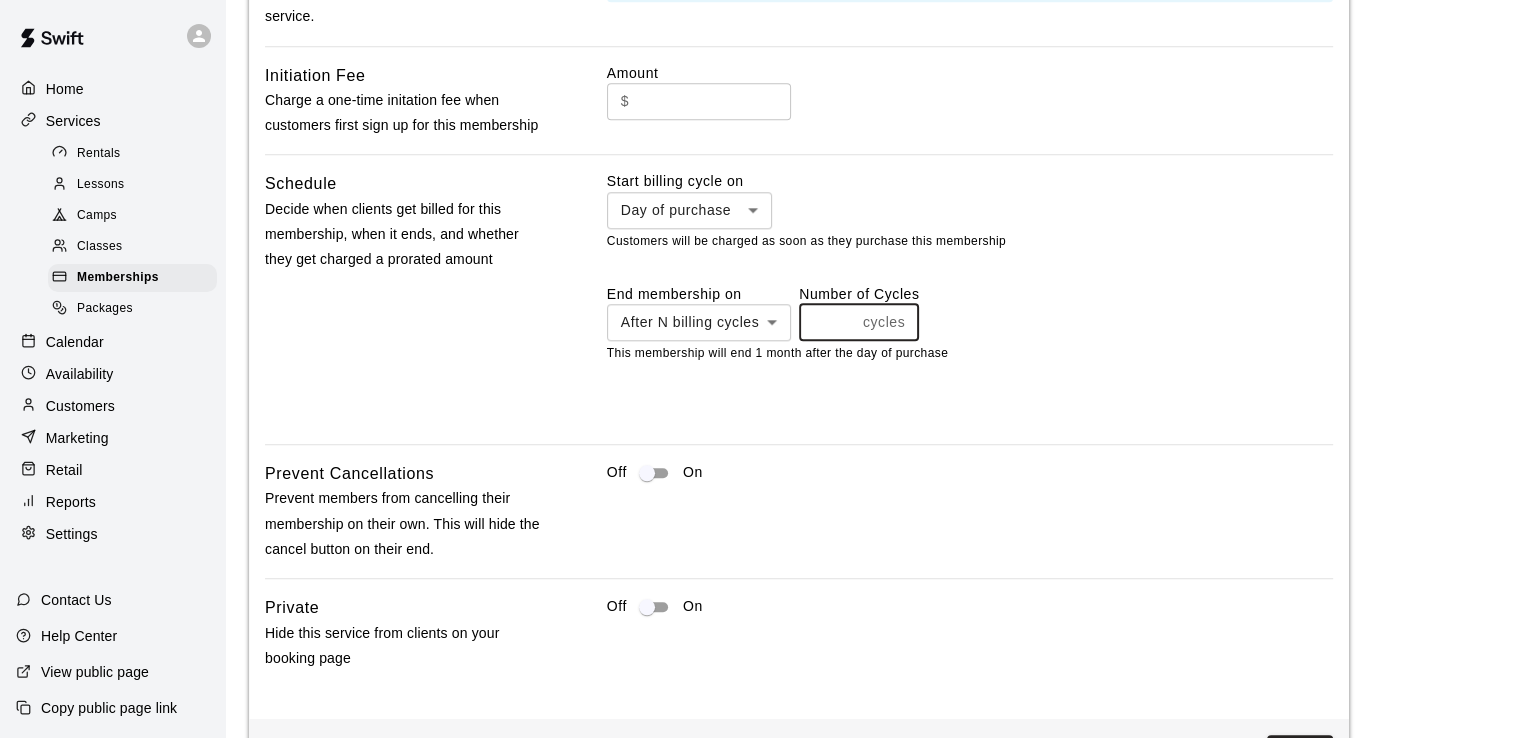 click on "End membership on After N billing cycles ********* ​ Number of Cycles * cycles ​" at bounding box center [970, 312] 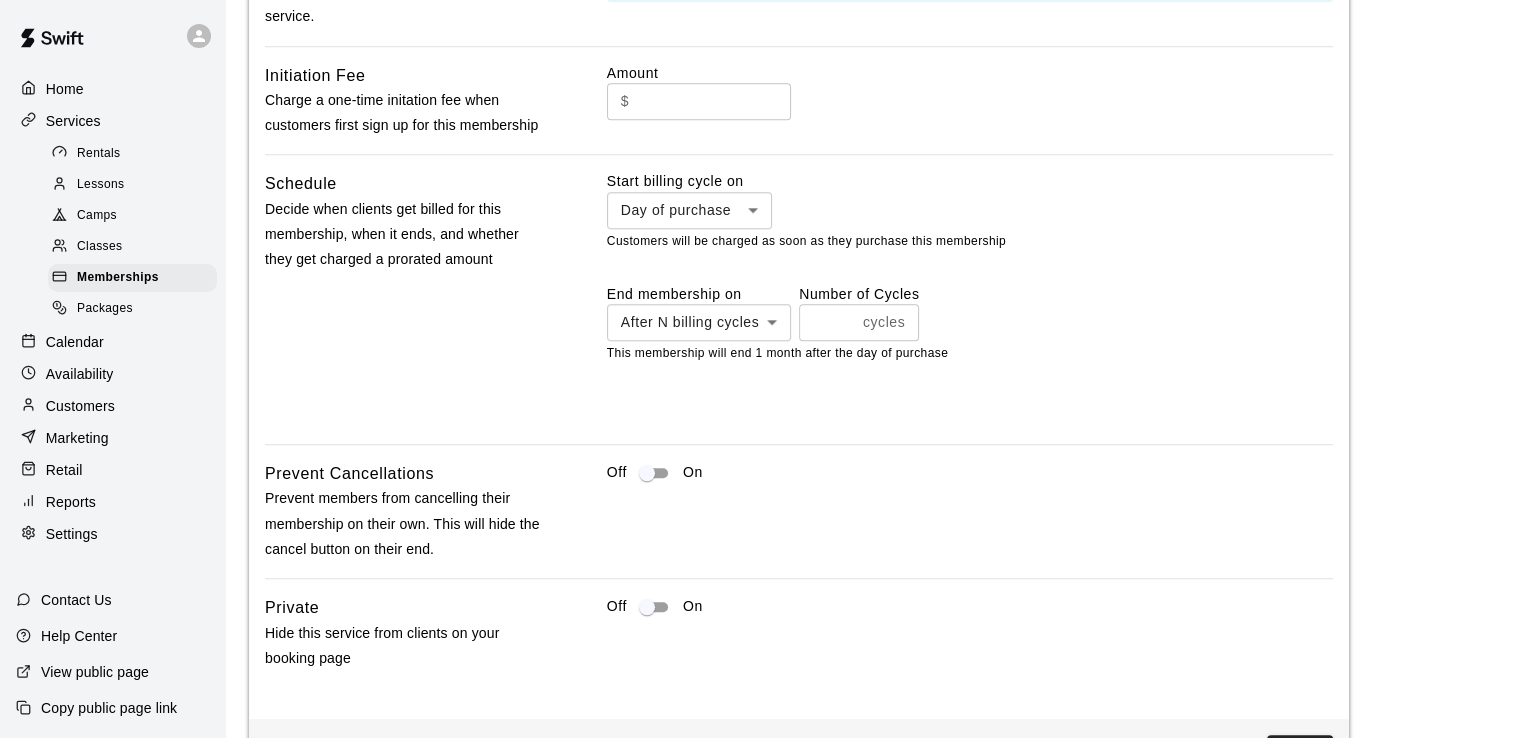 scroll, scrollTop: 2056, scrollLeft: 0, axis: vertical 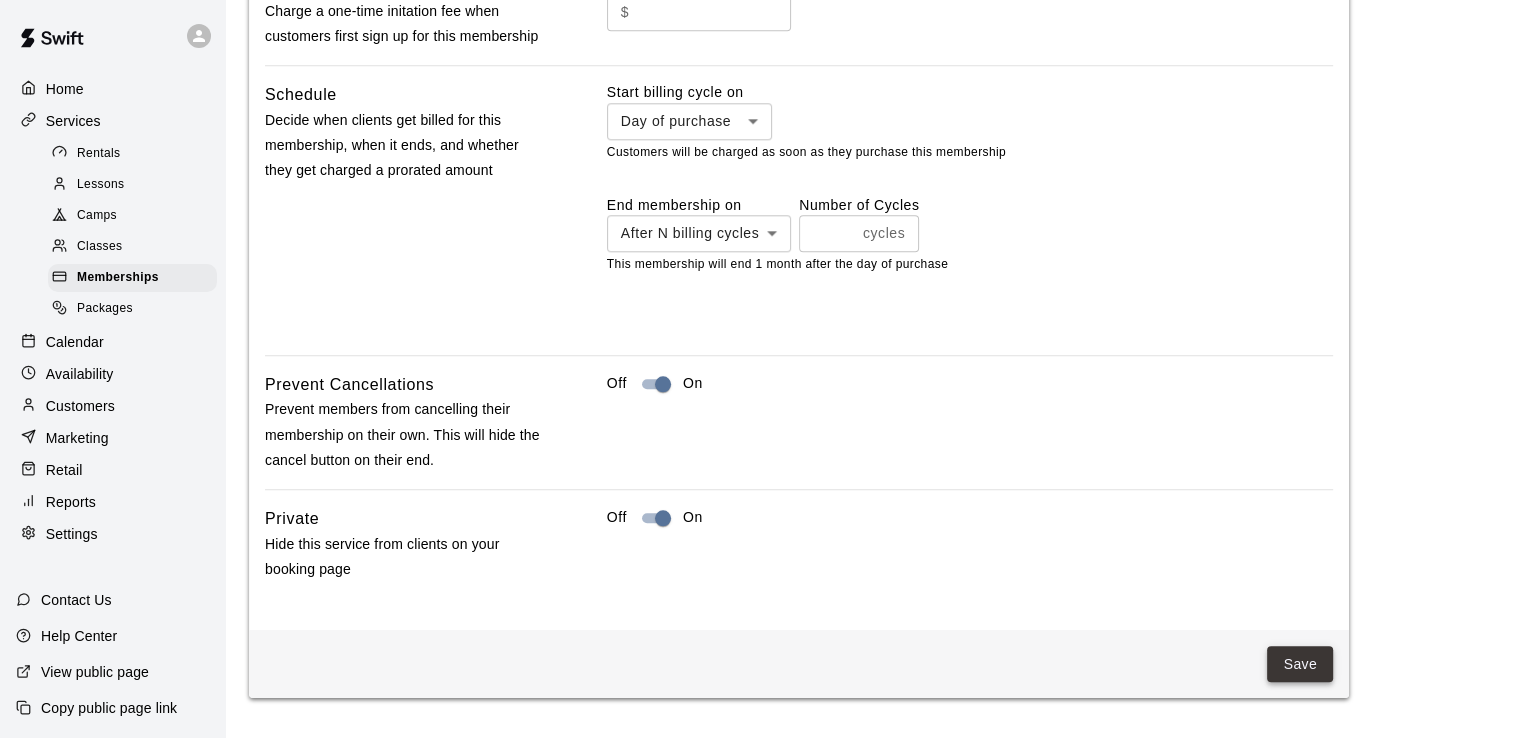 click on "Save" at bounding box center [1300, 664] 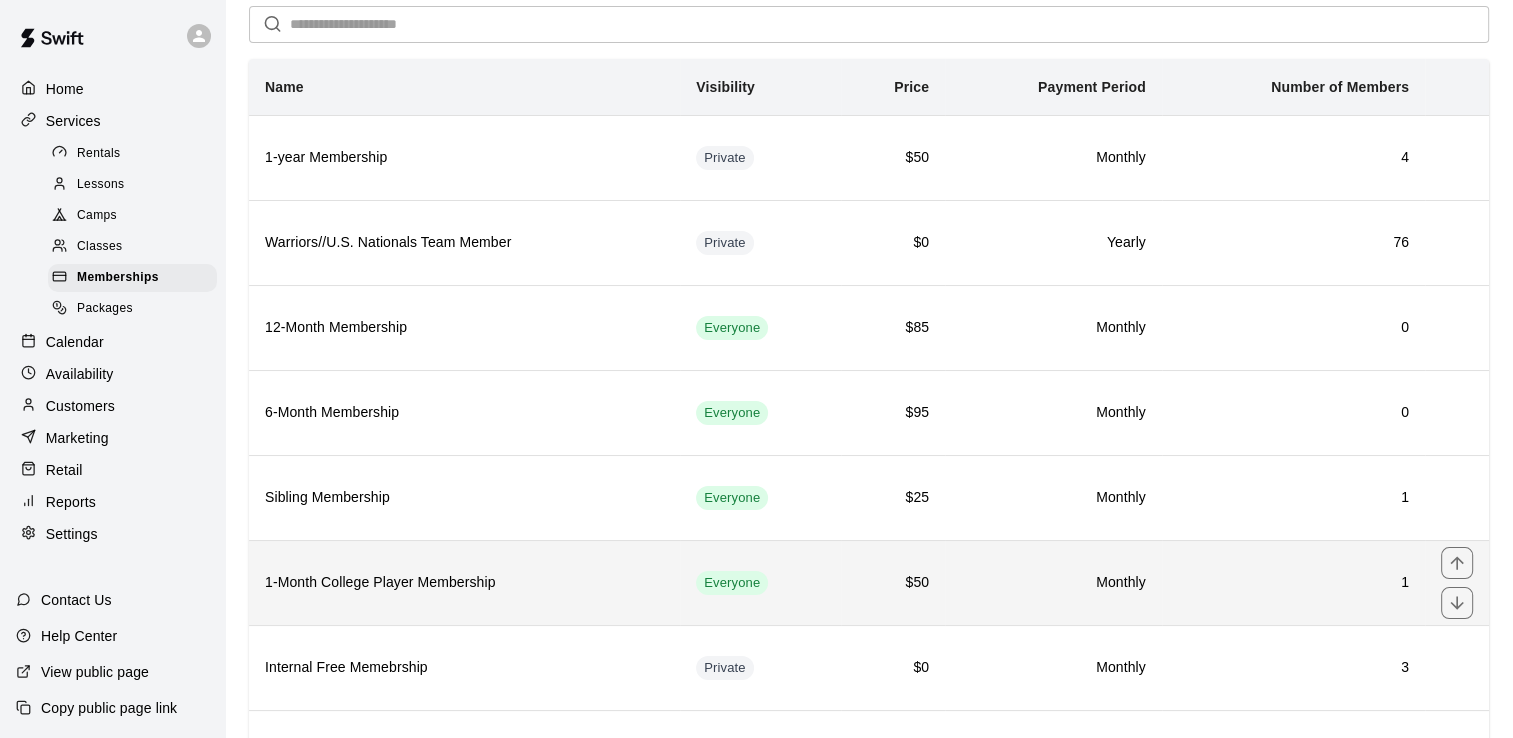 scroll, scrollTop: 0, scrollLeft: 0, axis: both 